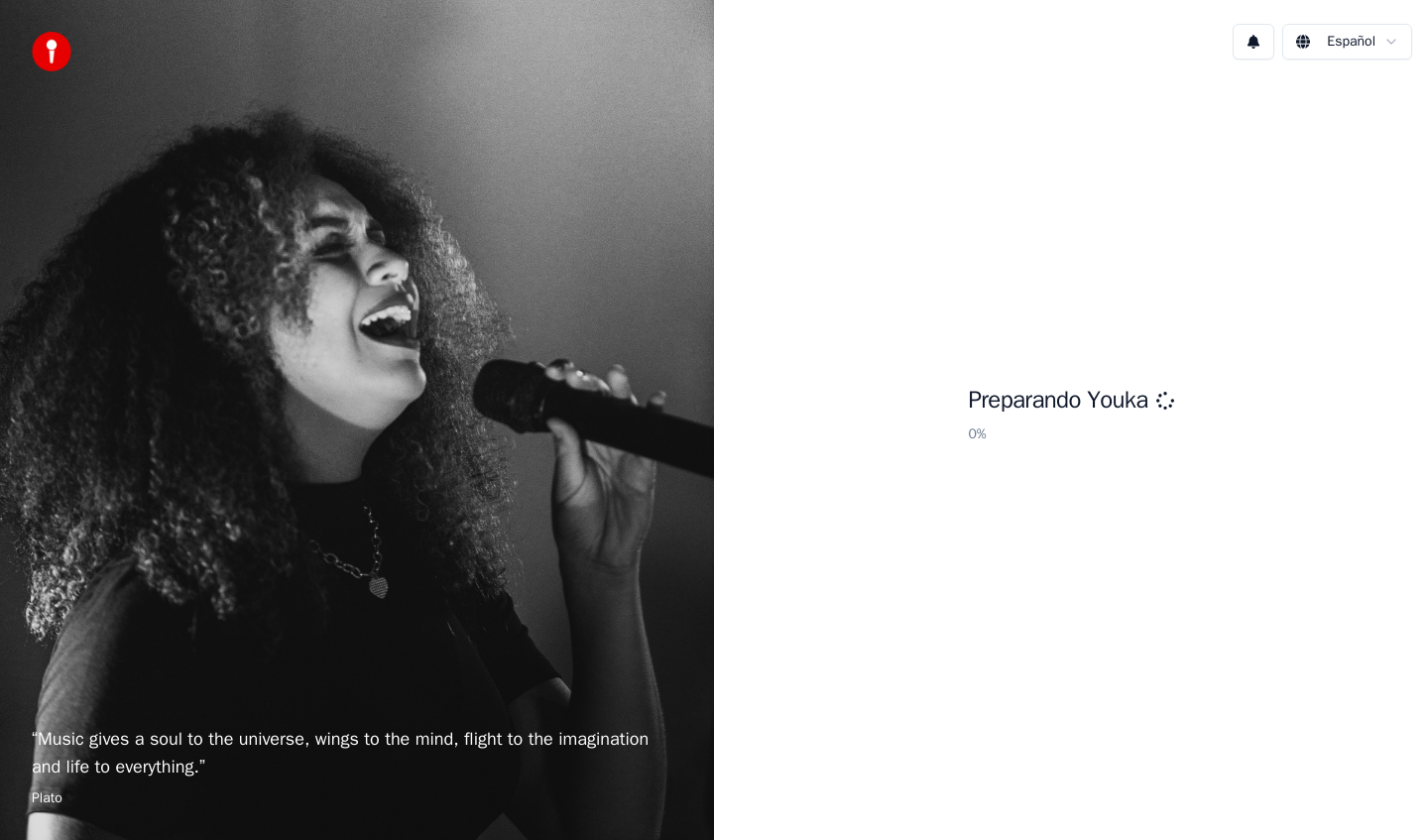 scroll, scrollTop: 0, scrollLeft: 0, axis: both 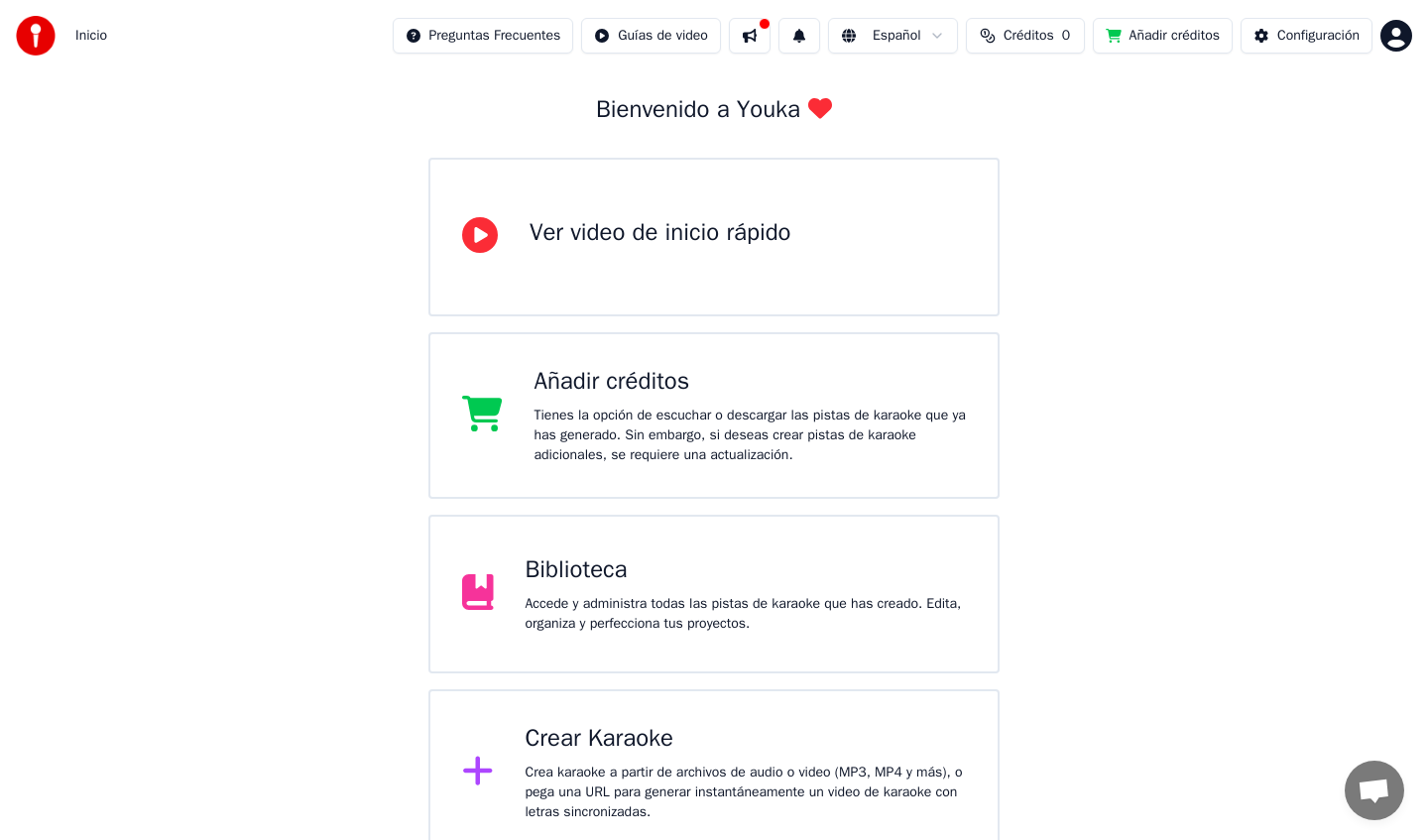 click on "Accede y administra todas las pistas de karaoke que has creado. Edita, organiza y perfecciona tus proyectos." at bounding box center (746, 614) 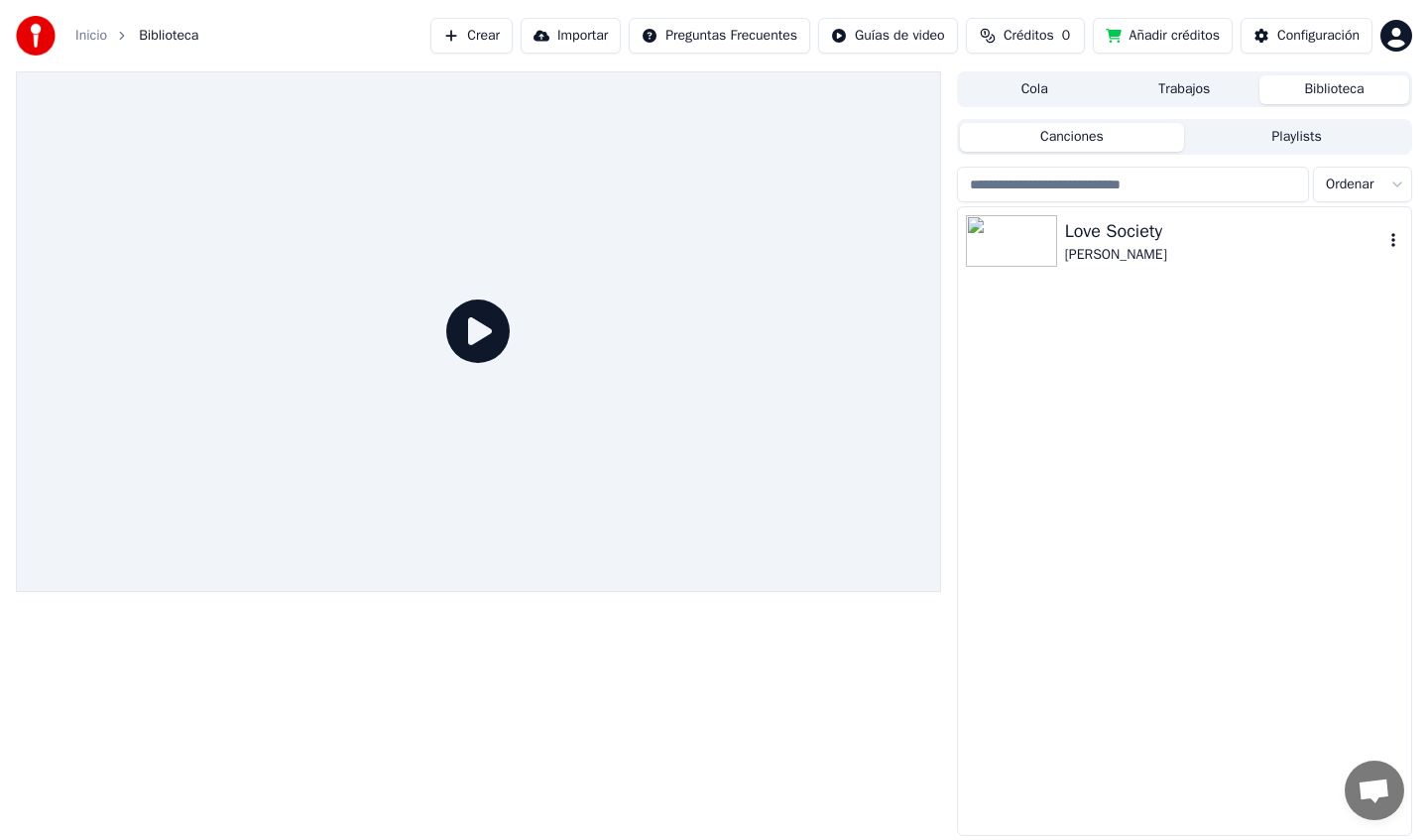 click on "Love Society [PERSON_NAME]" at bounding box center (1184, 241) 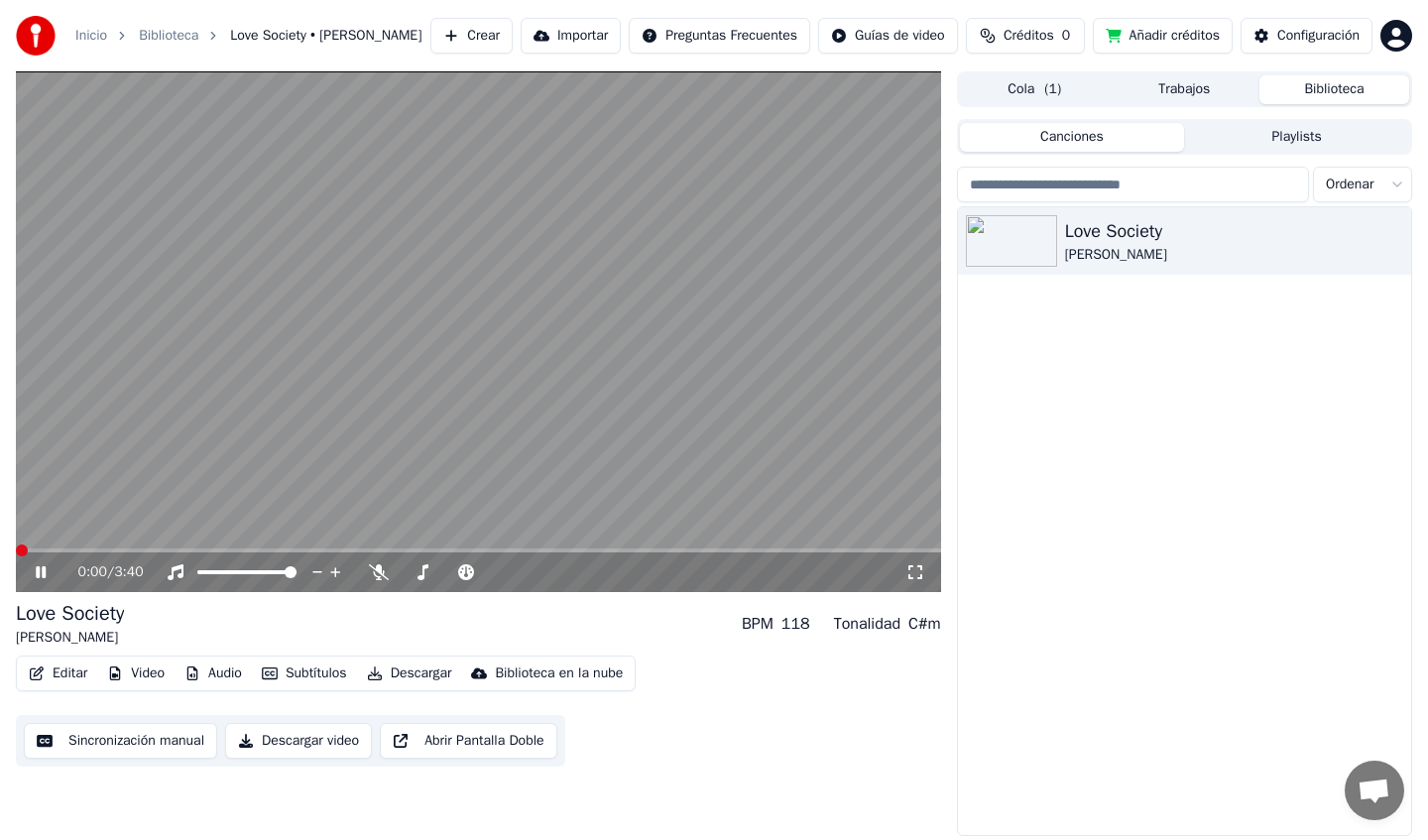 click at bounding box center [22, 550] 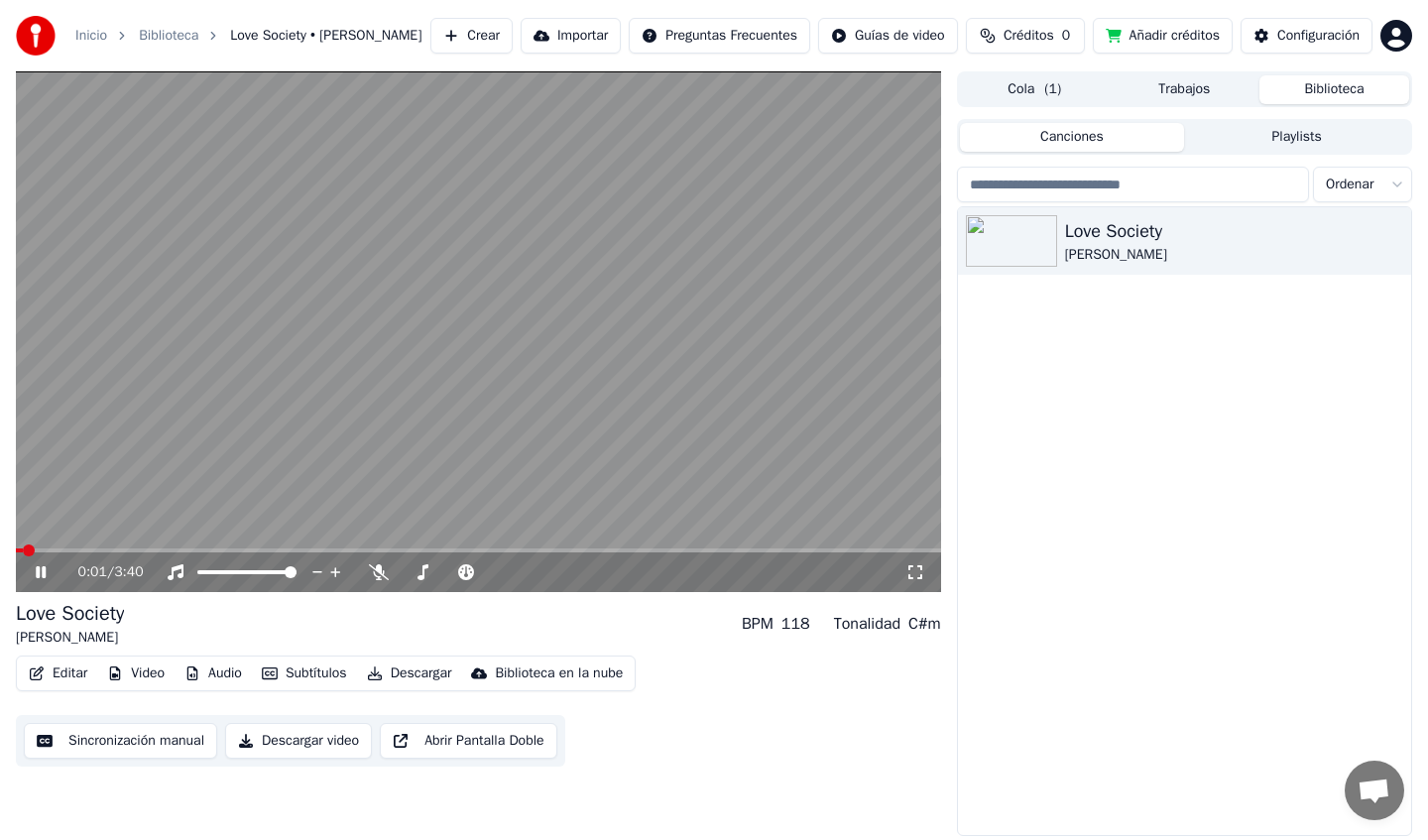 click on "Video" at bounding box center (136, 673) 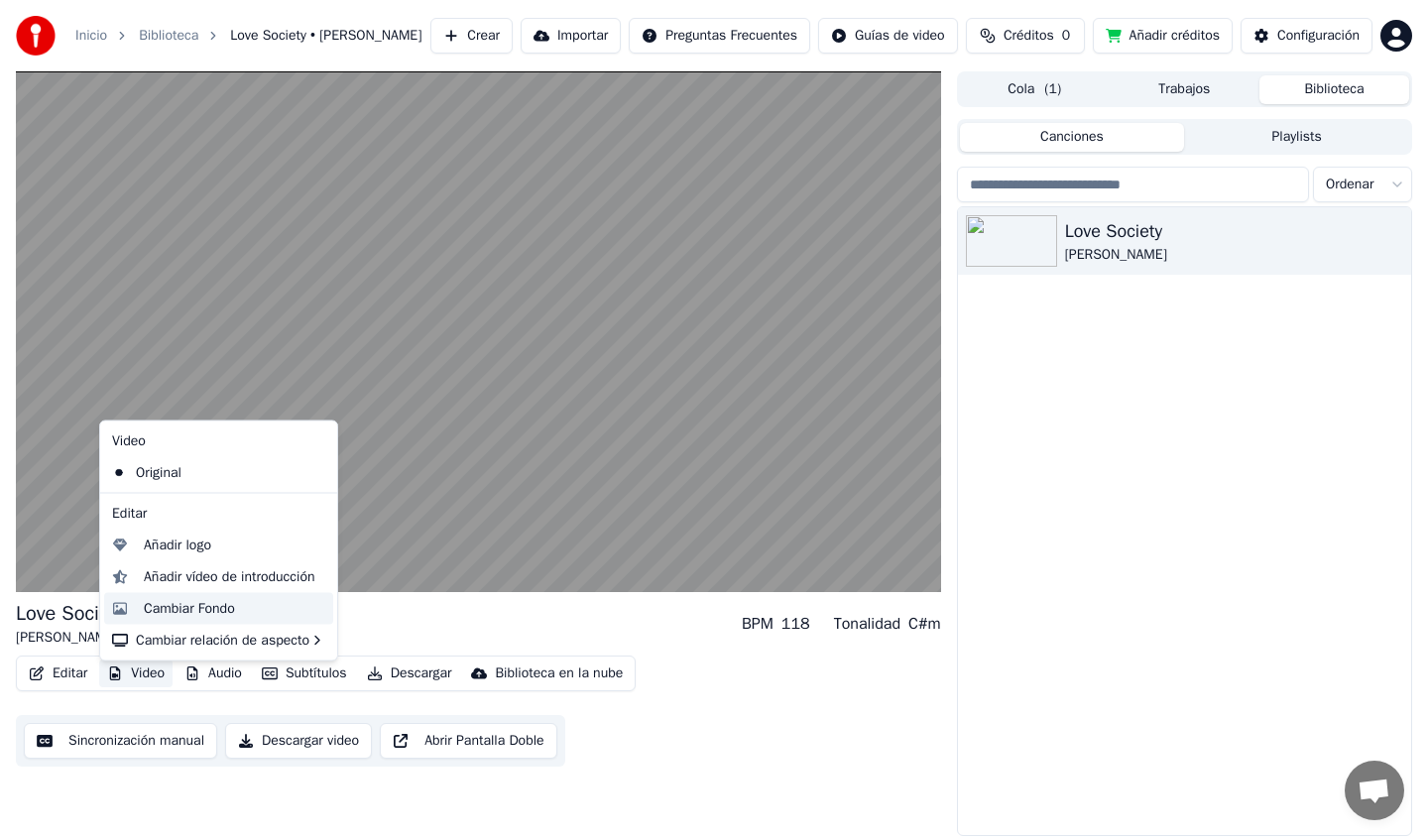click on "Cambiar Fondo" at bounding box center [189, 608] 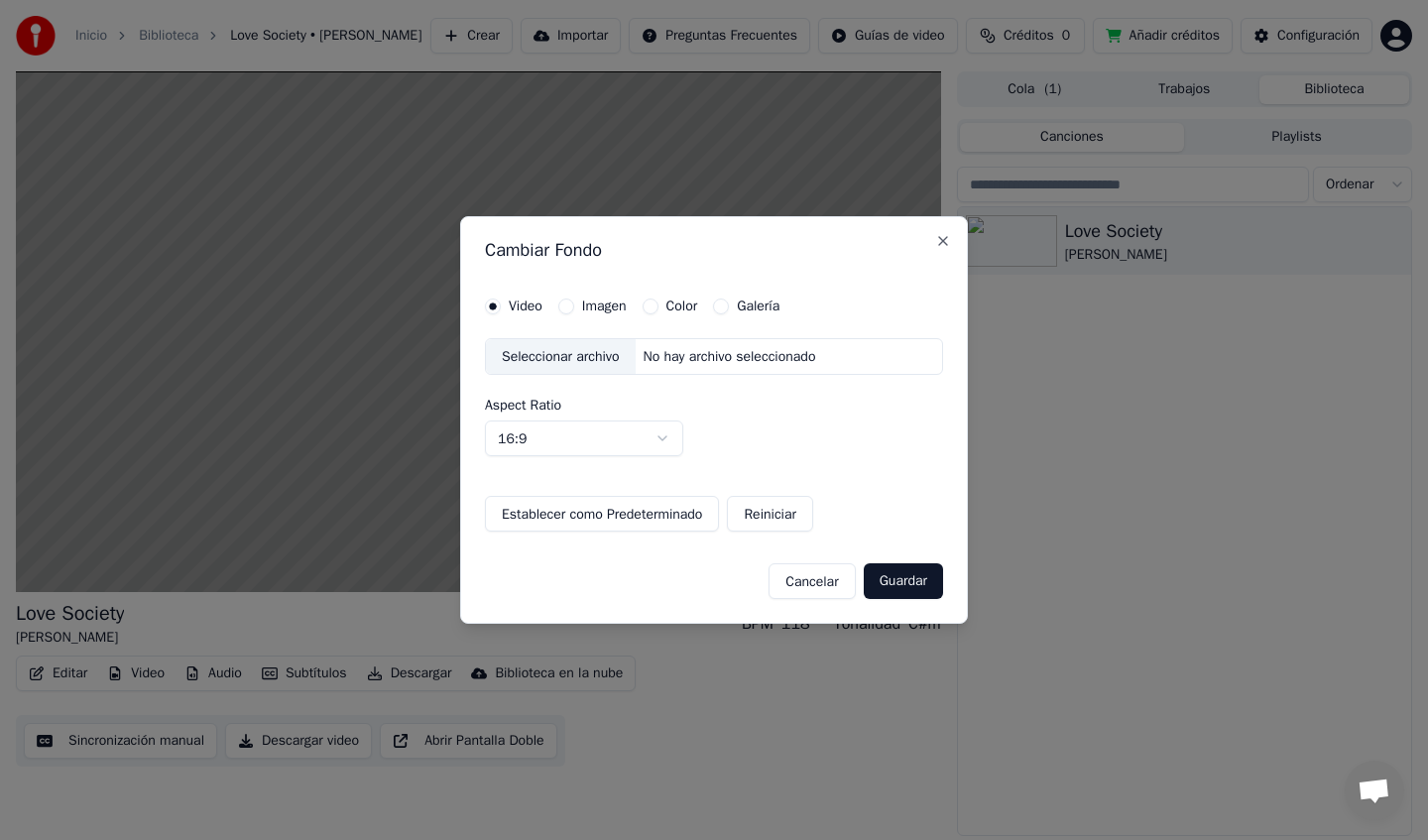 click on "Galería" at bounding box center [721, 306] 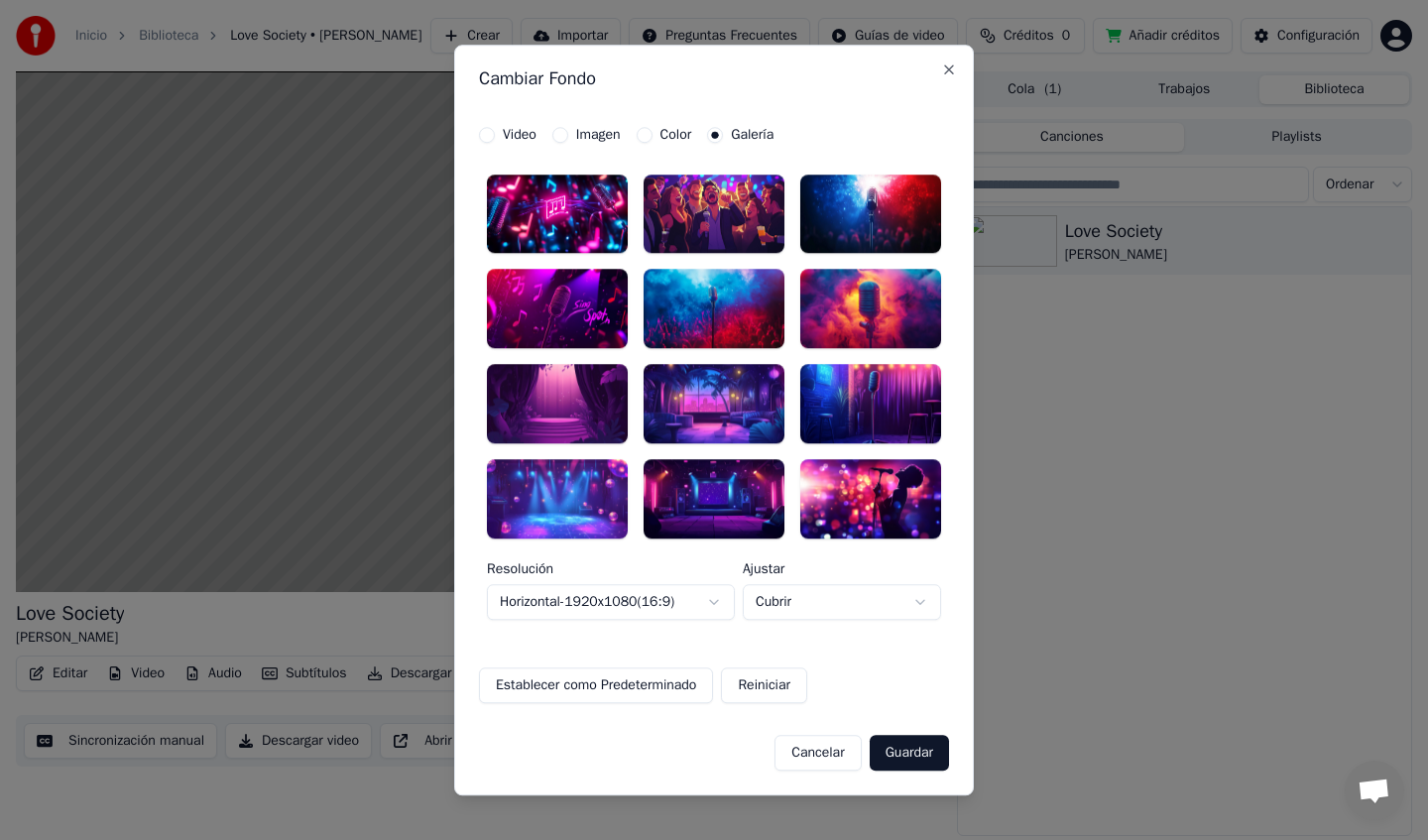 click on "Video" at bounding box center (487, 135) 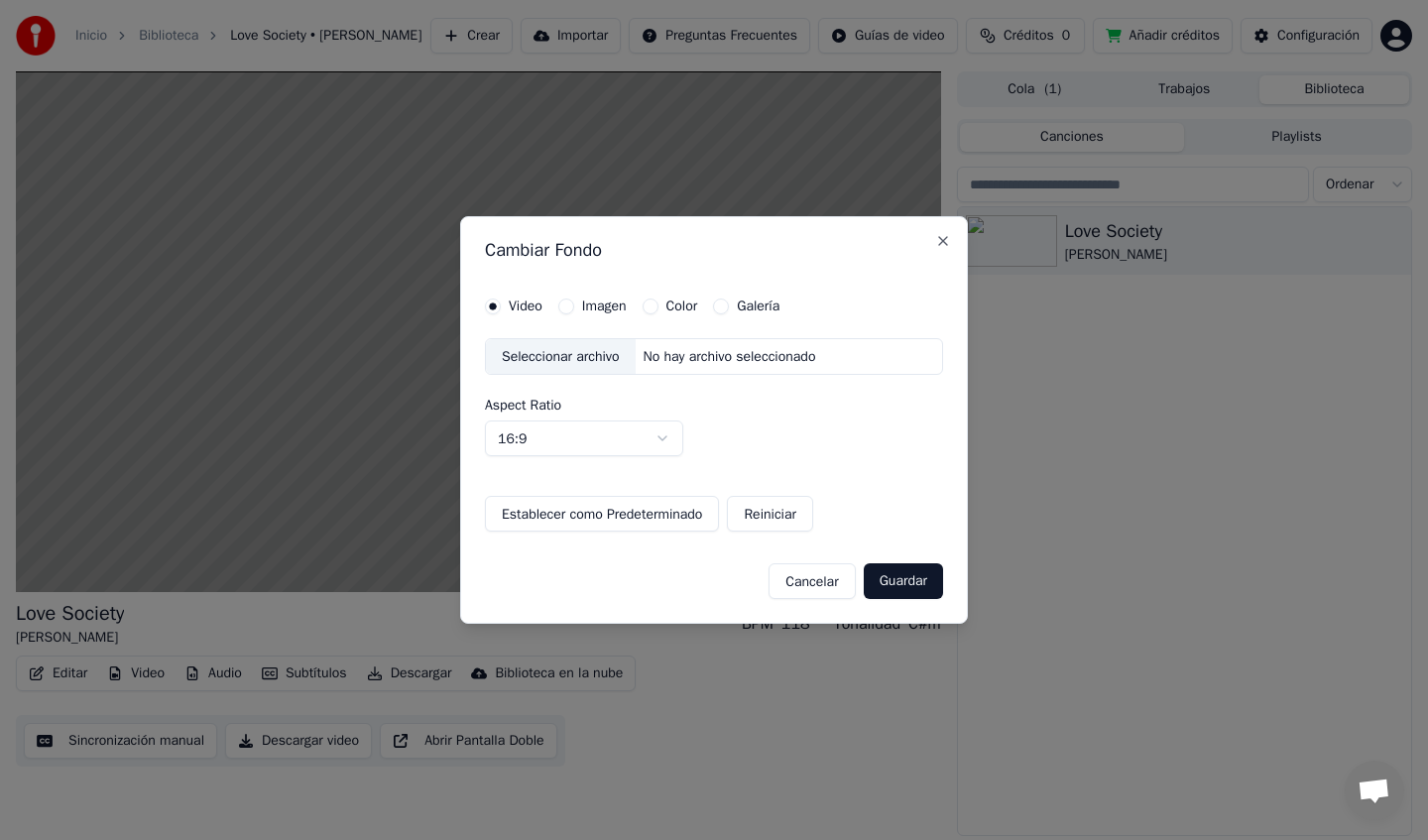 click on "Seleccionar archivo" at bounding box center (560, 357) 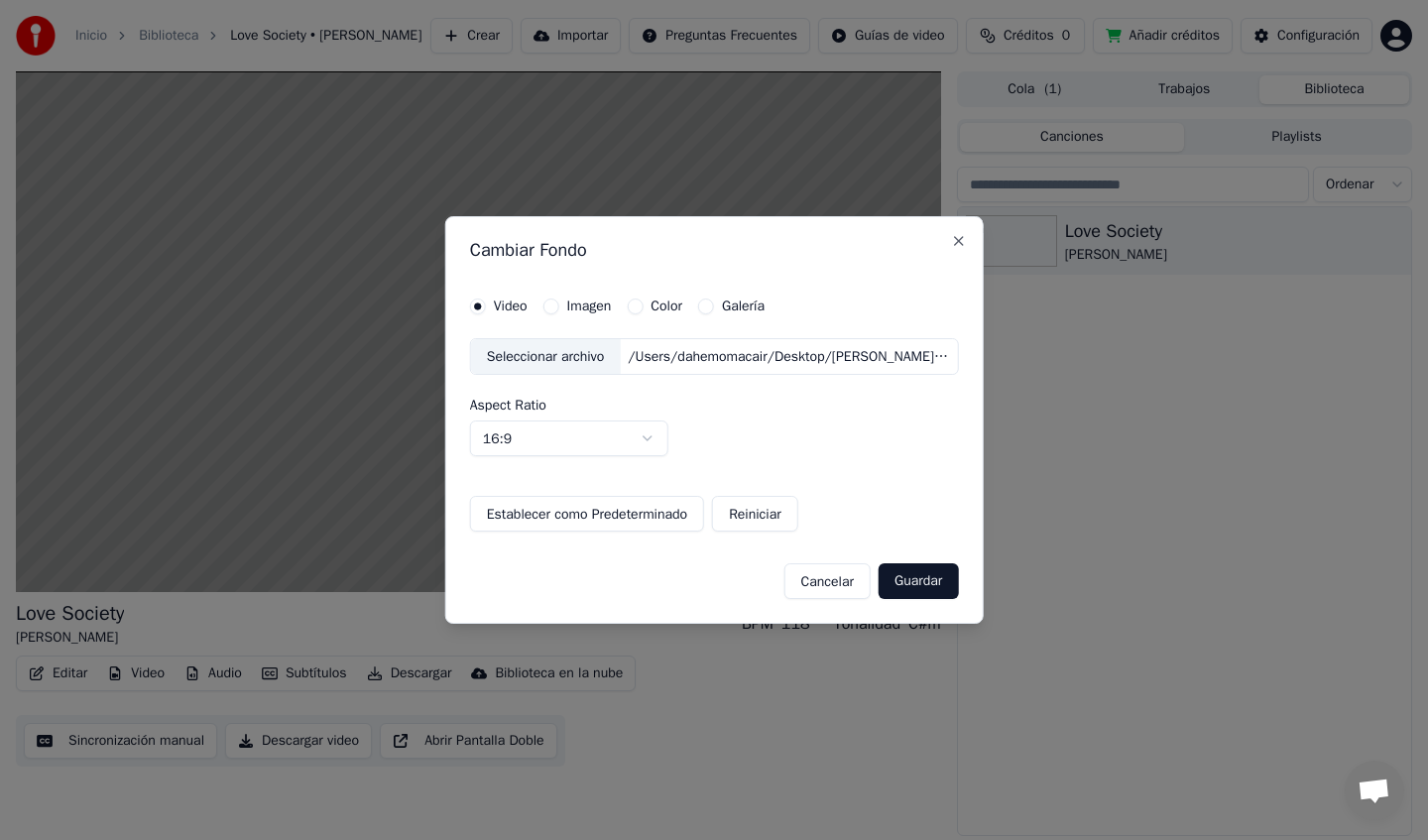 click on "Guardar" at bounding box center [918, 581] 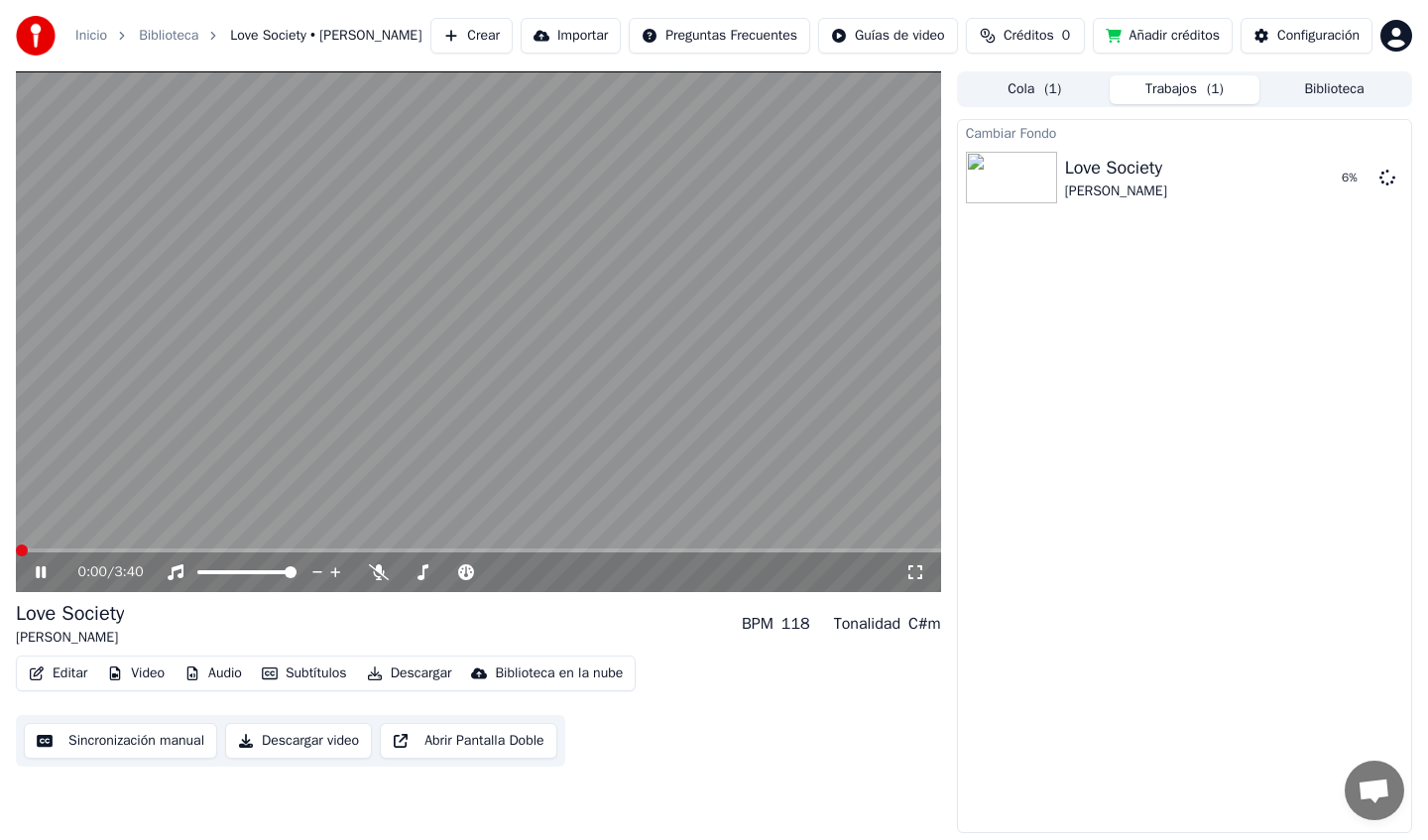 click at bounding box center (22, 550) 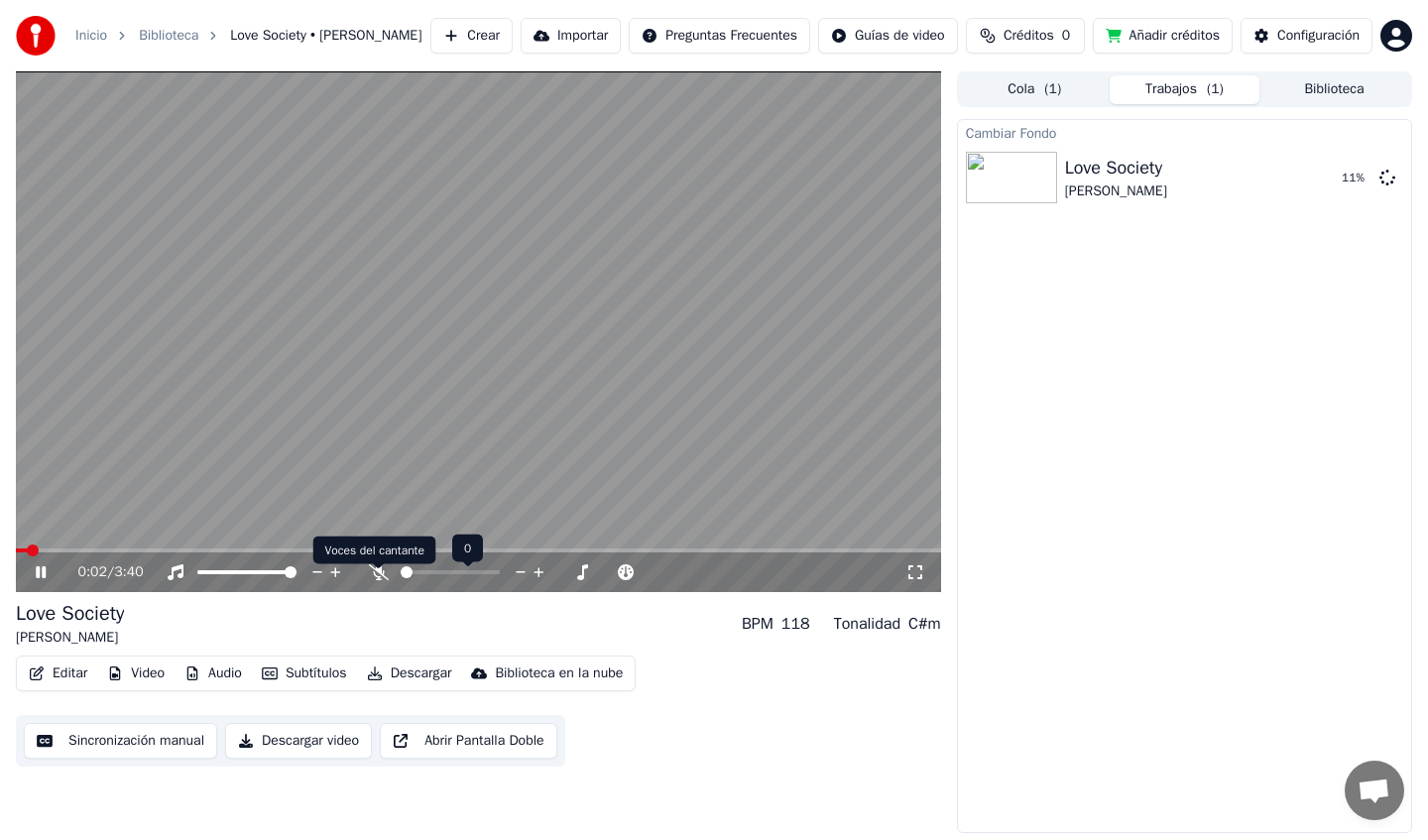 click 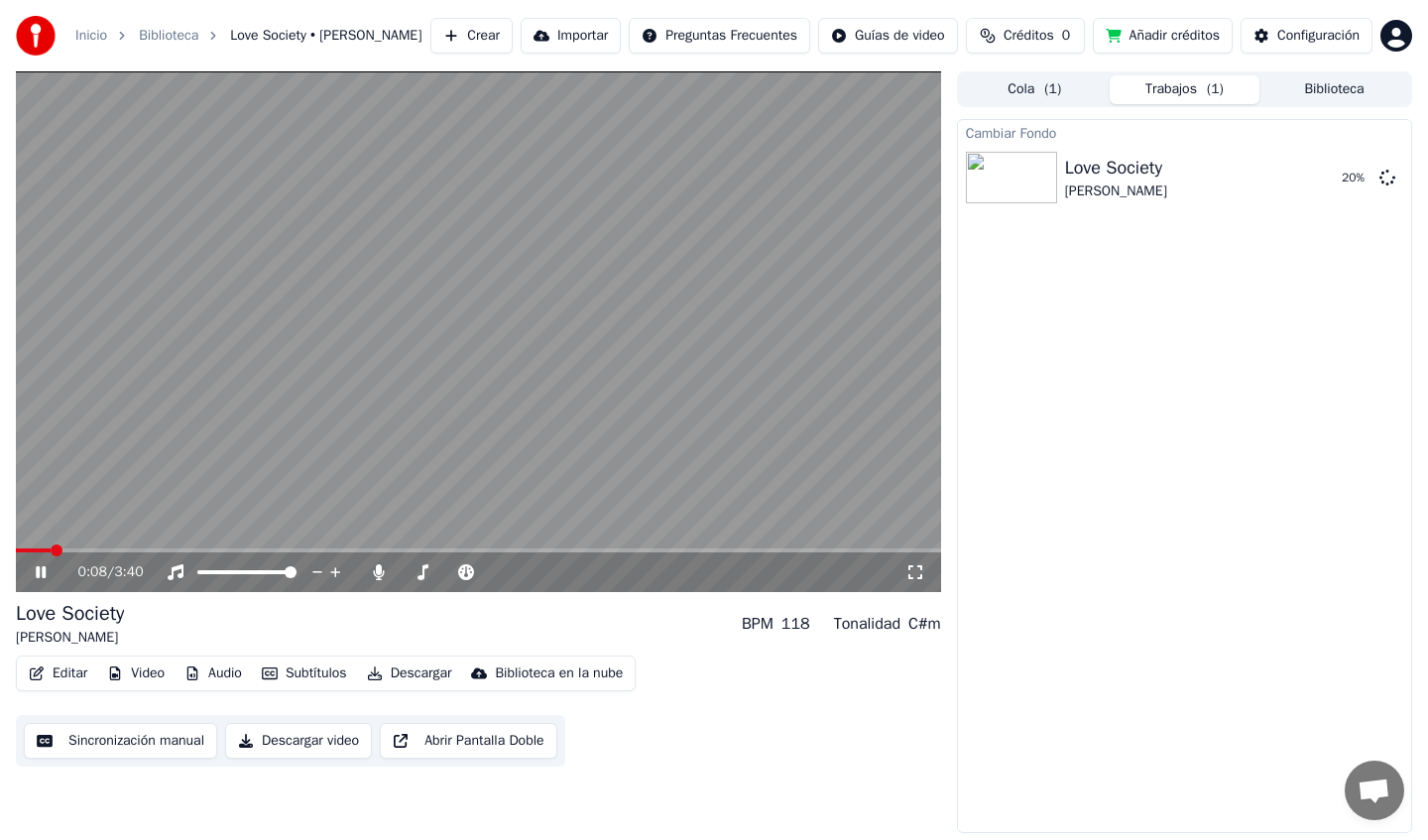 click 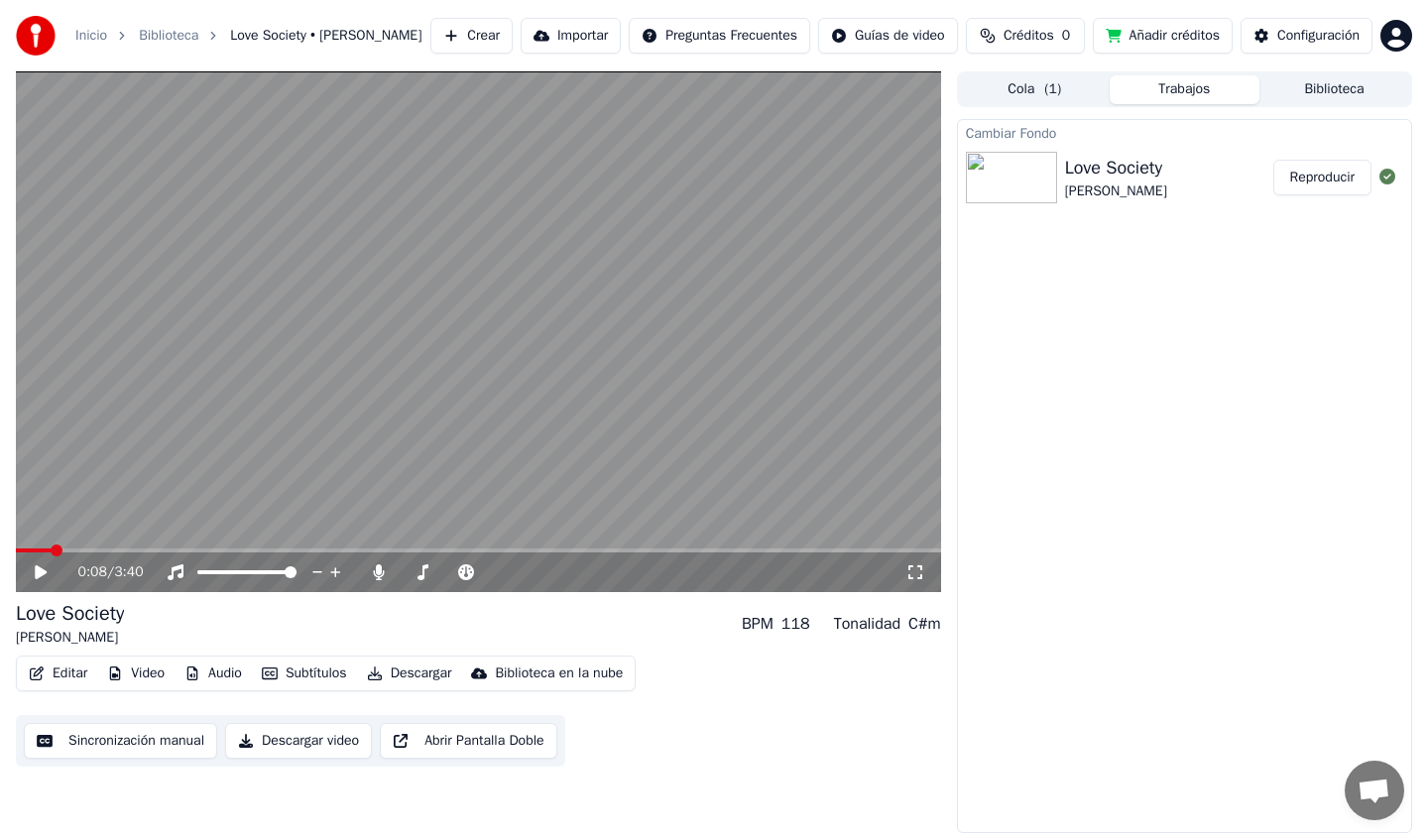 click on "Reproducir" at bounding box center (1322, 178) 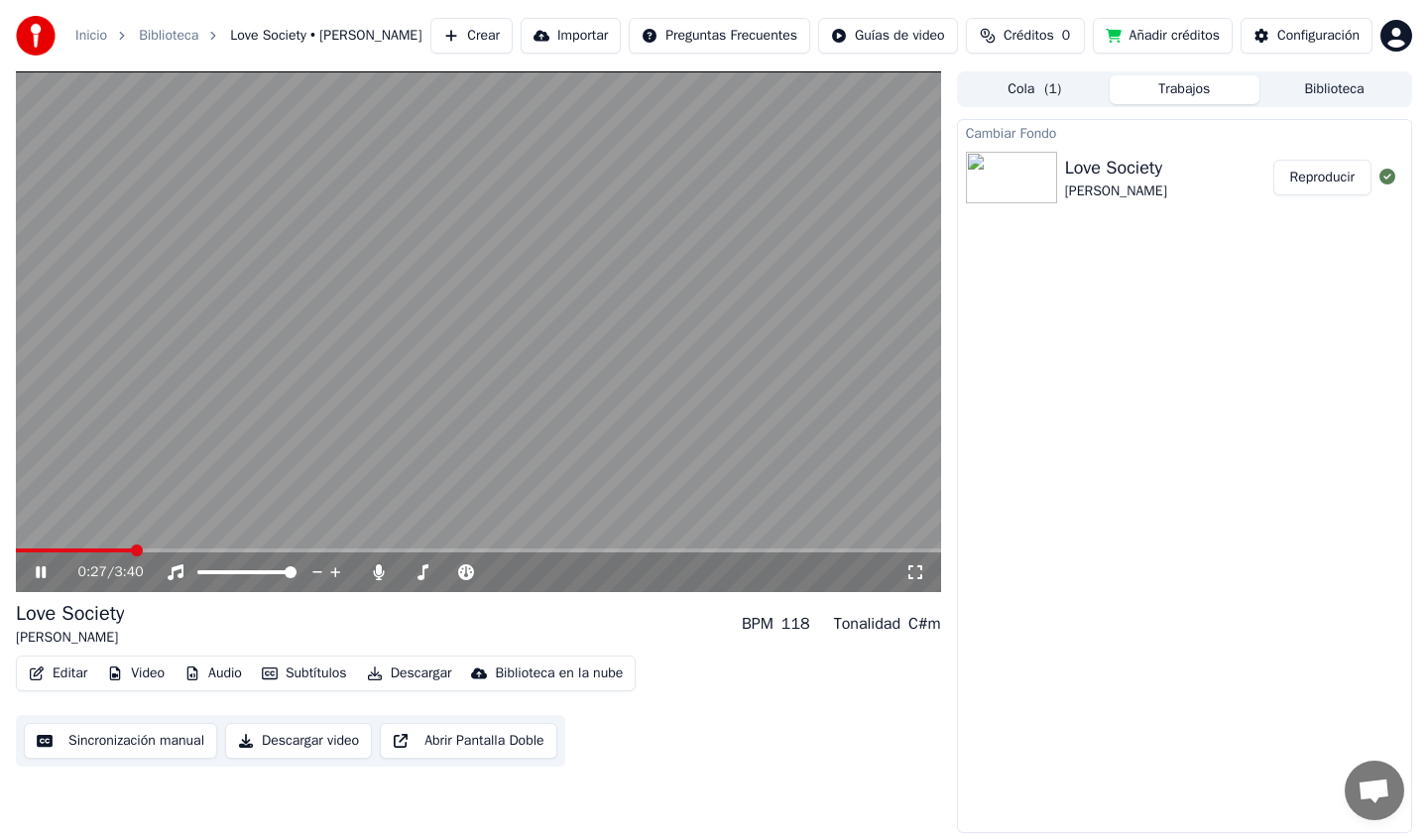 click 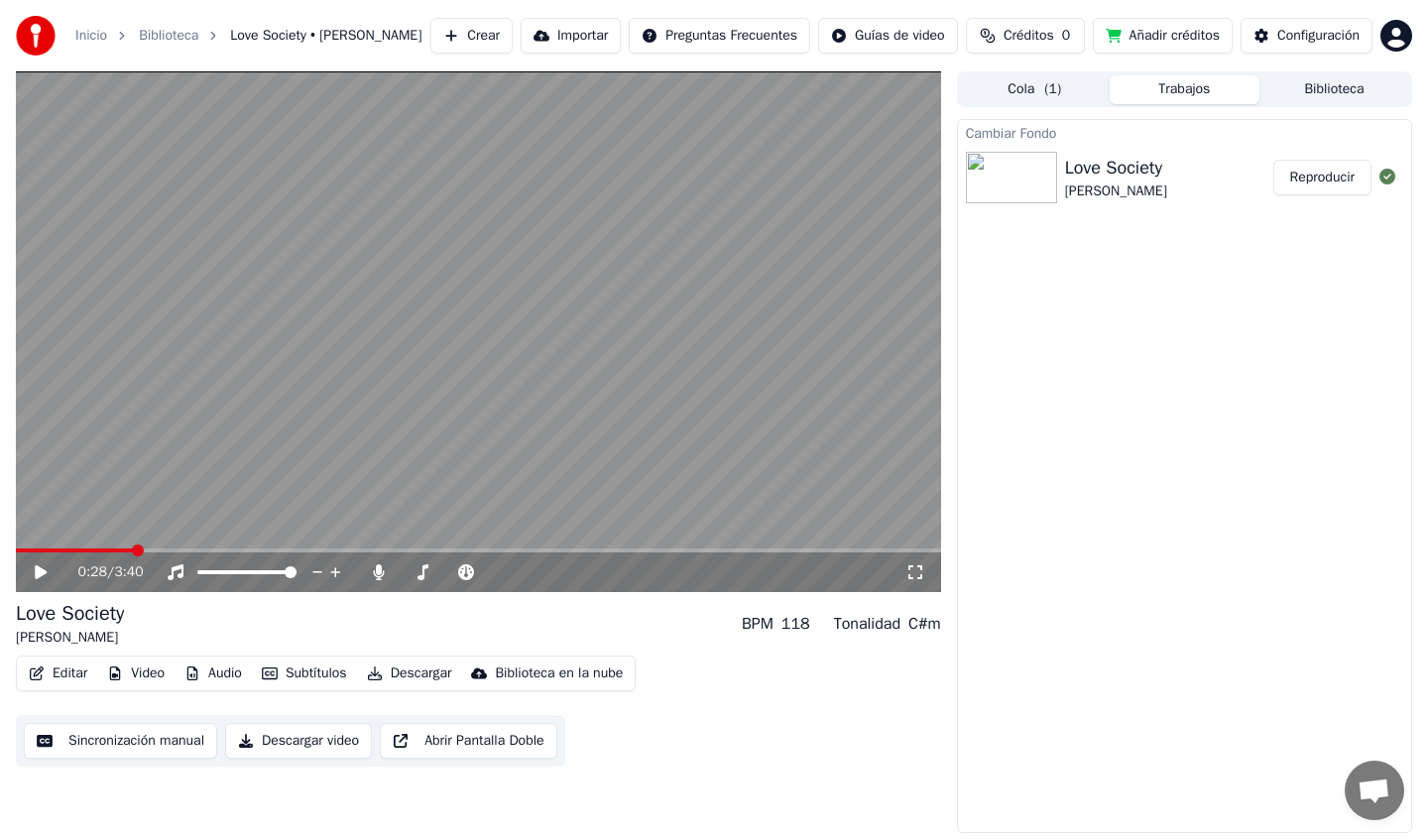 click on "Editar" at bounding box center [58, 673] 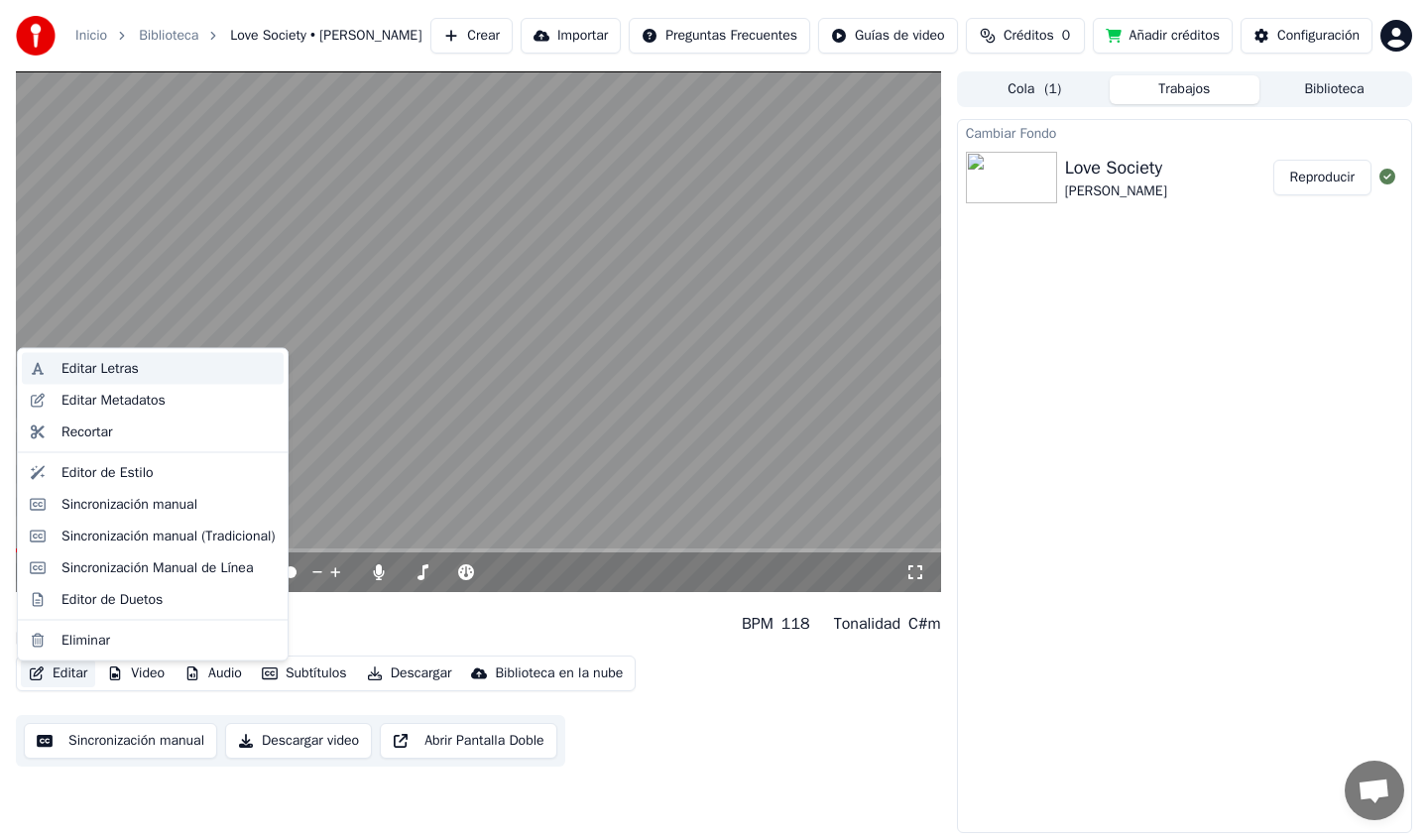 click on "Editar Letras" at bounding box center (169, 369) 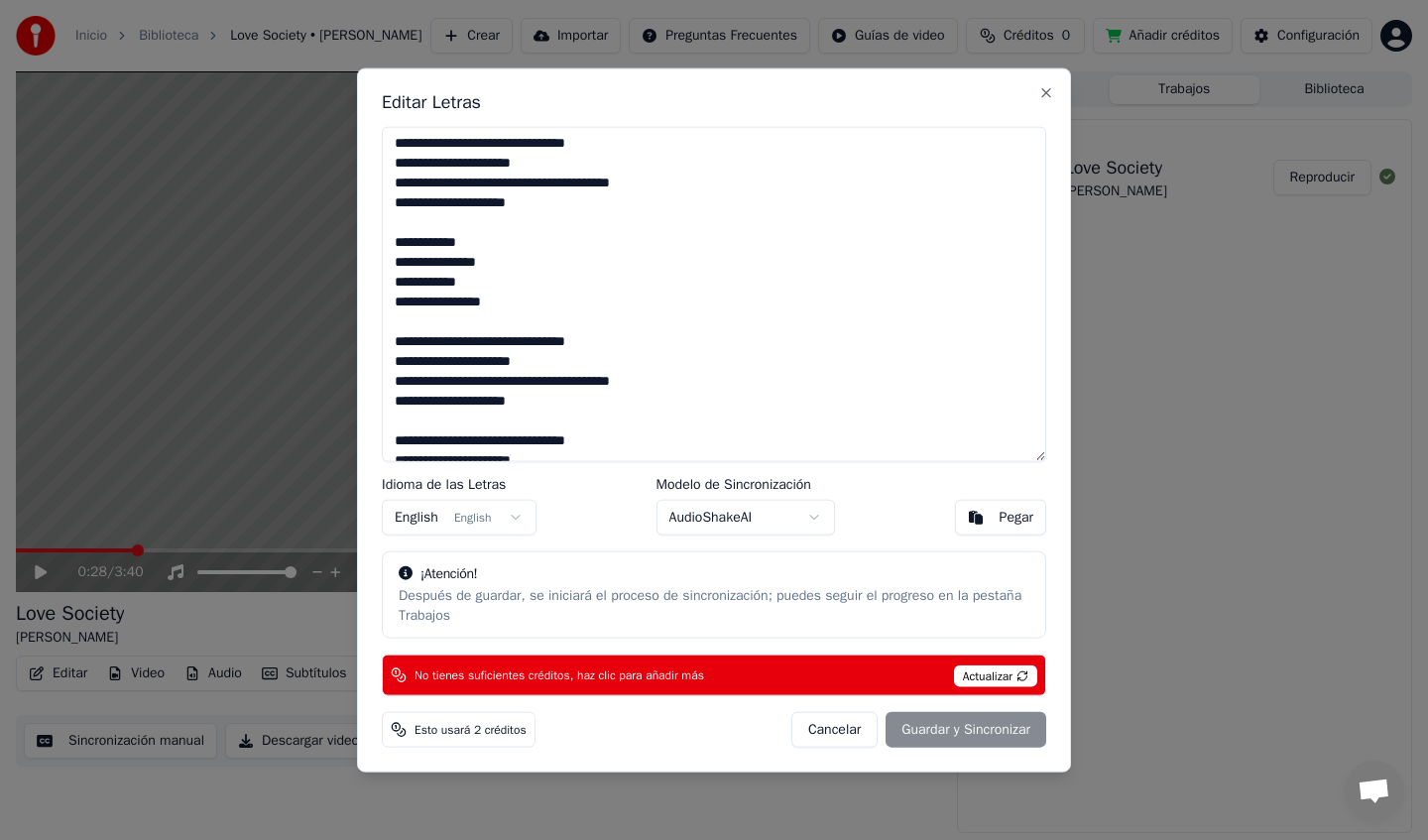 scroll, scrollTop: 990, scrollLeft: 0, axis: vertical 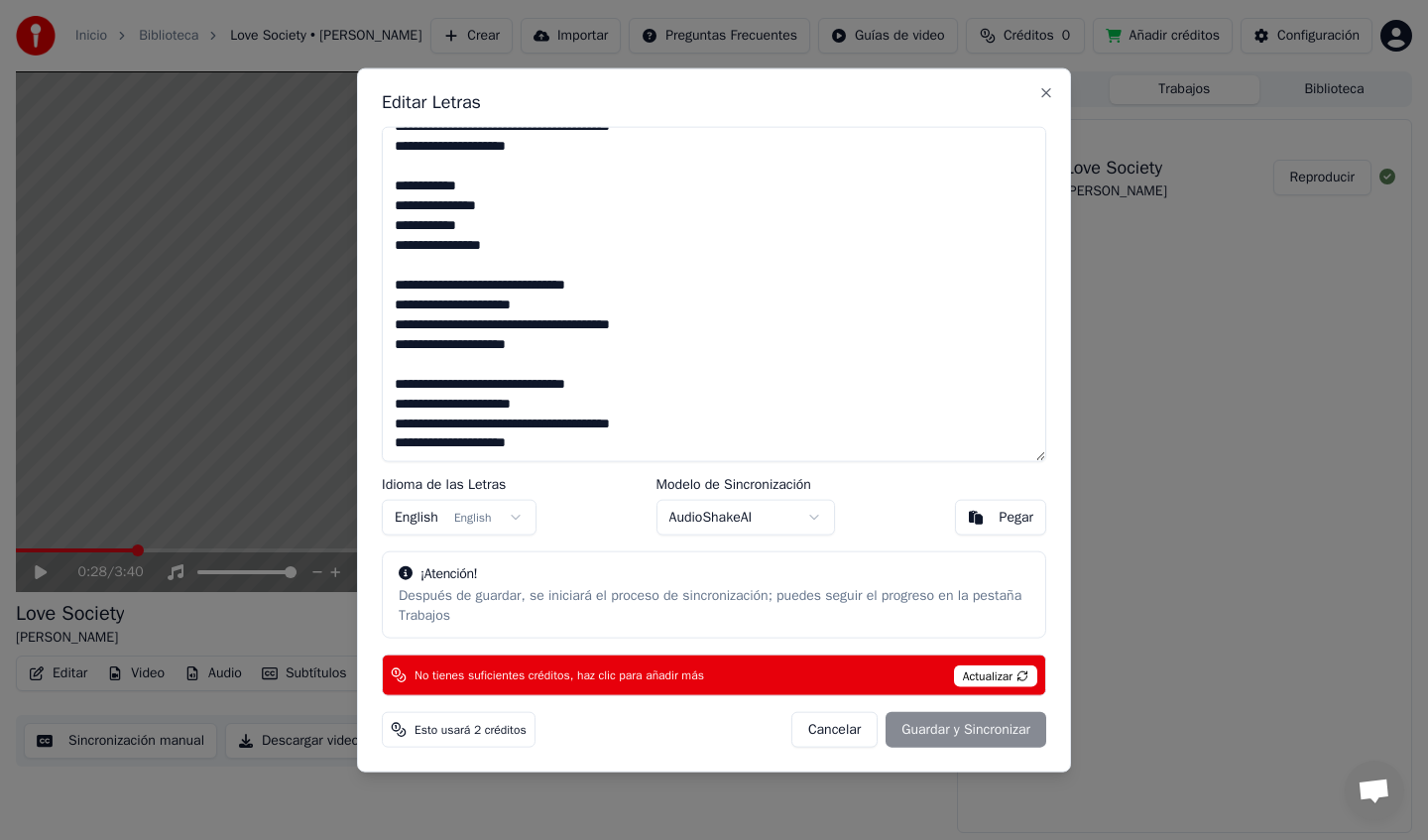 click on "Cancelar" at bounding box center (834, 730) 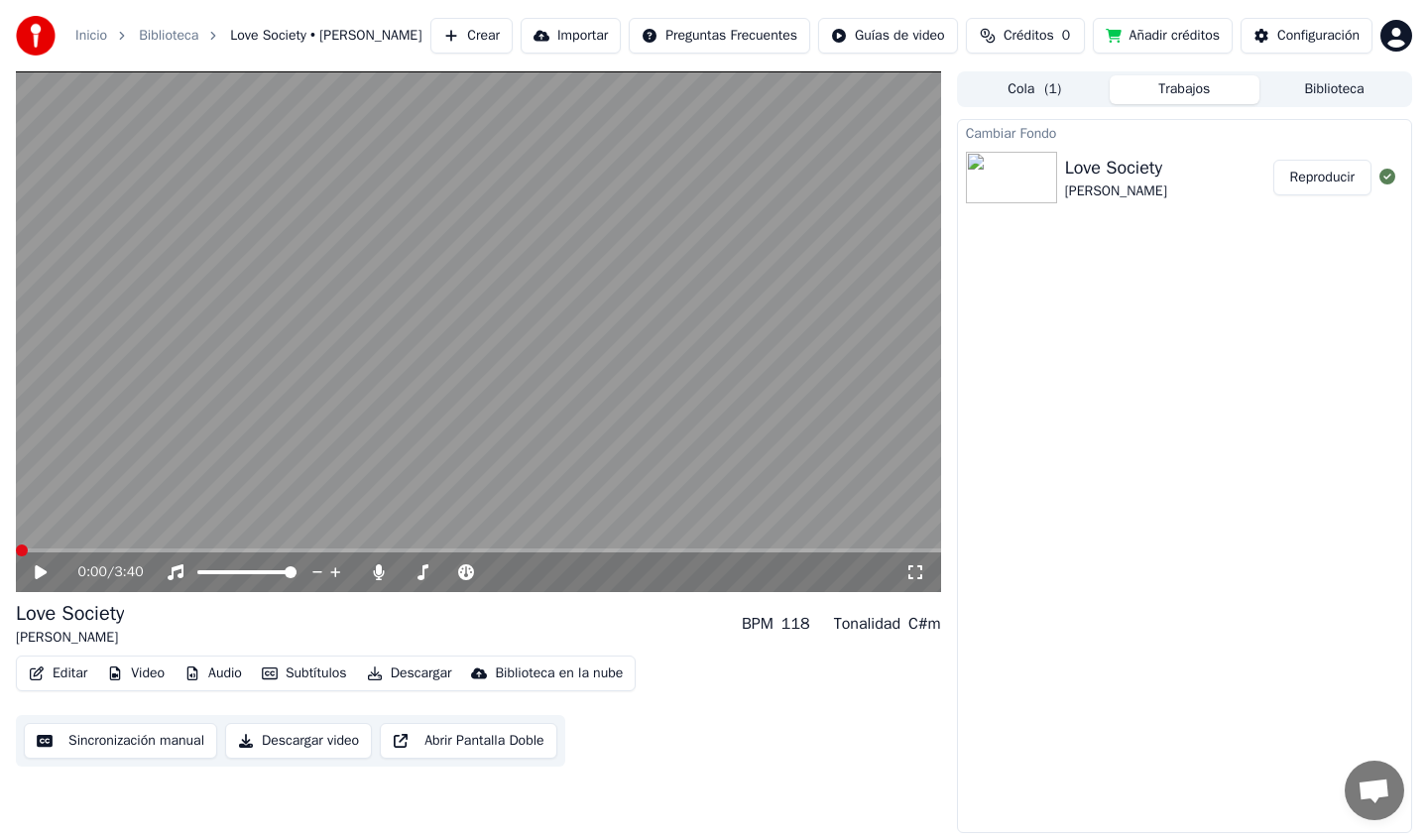 click on "0:00  /  3:40 Love Society [PERSON_NAME] BPM 118 Tonalidad C#m Editar Video Audio Subtítulos Descargar Biblioteca en la nube Sincronización manual Descargar video Abrir Pantalla Doble Cola ( 1 ) Trabajos Biblioteca Cambiar Fondo Love Society [PERSON_NAME] Reproducir" at bounding box center (714, 452) 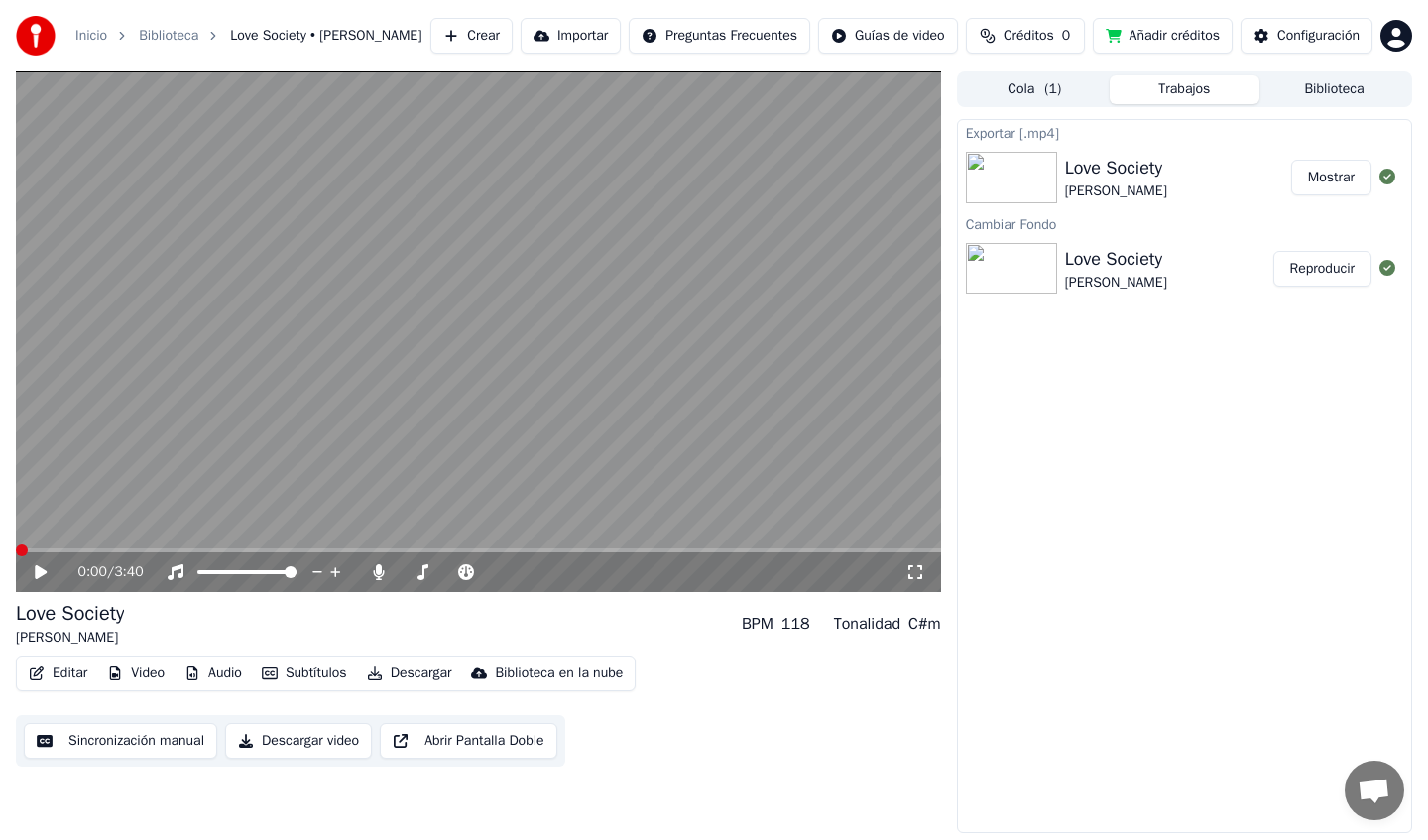 click on "Mostrar" at bounding box center [1331, 178] 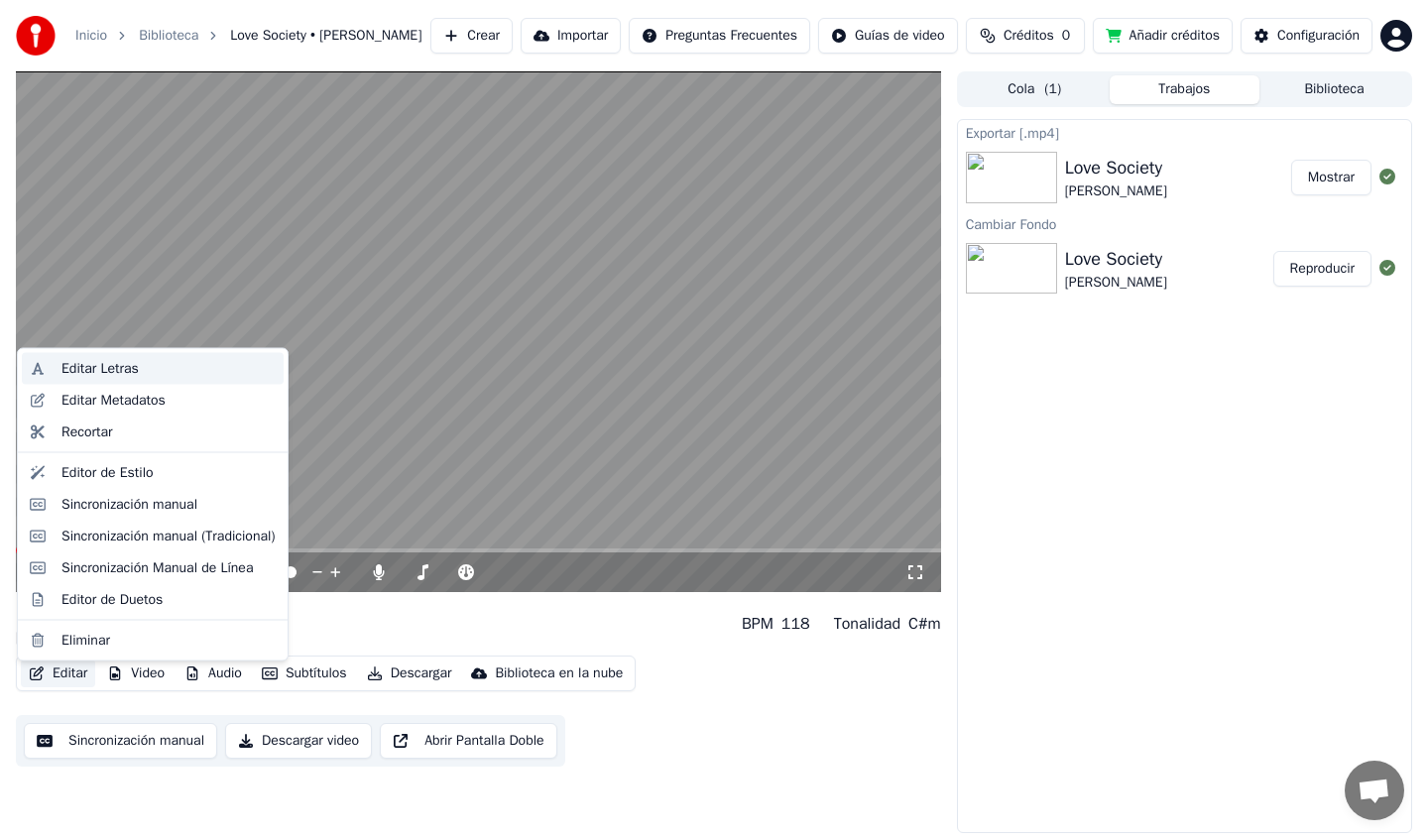 click on "Editar Letras" at bounding box center [153, 369] 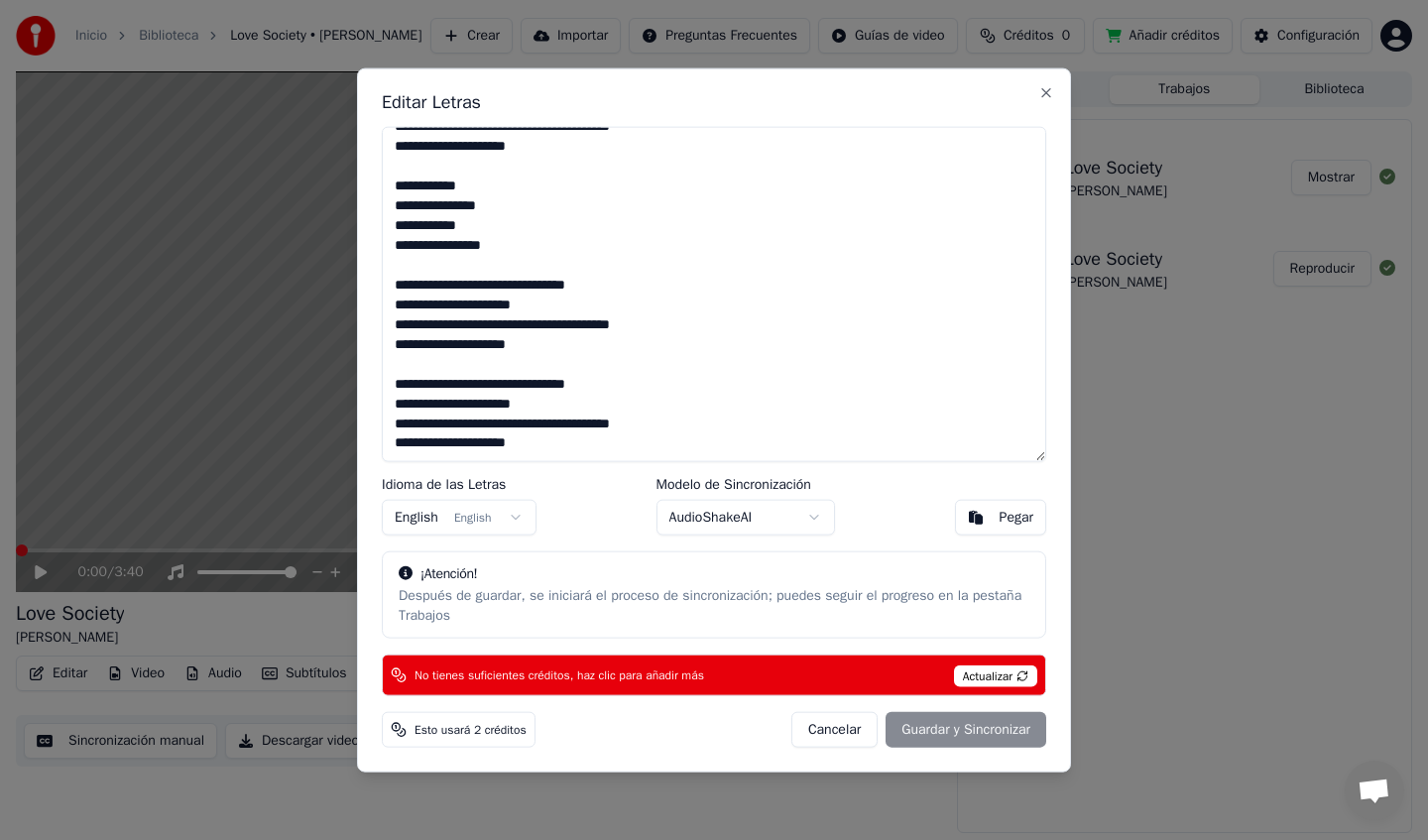 scroll, scrollTop: 990, scrollLeft: 0, axis: vertical 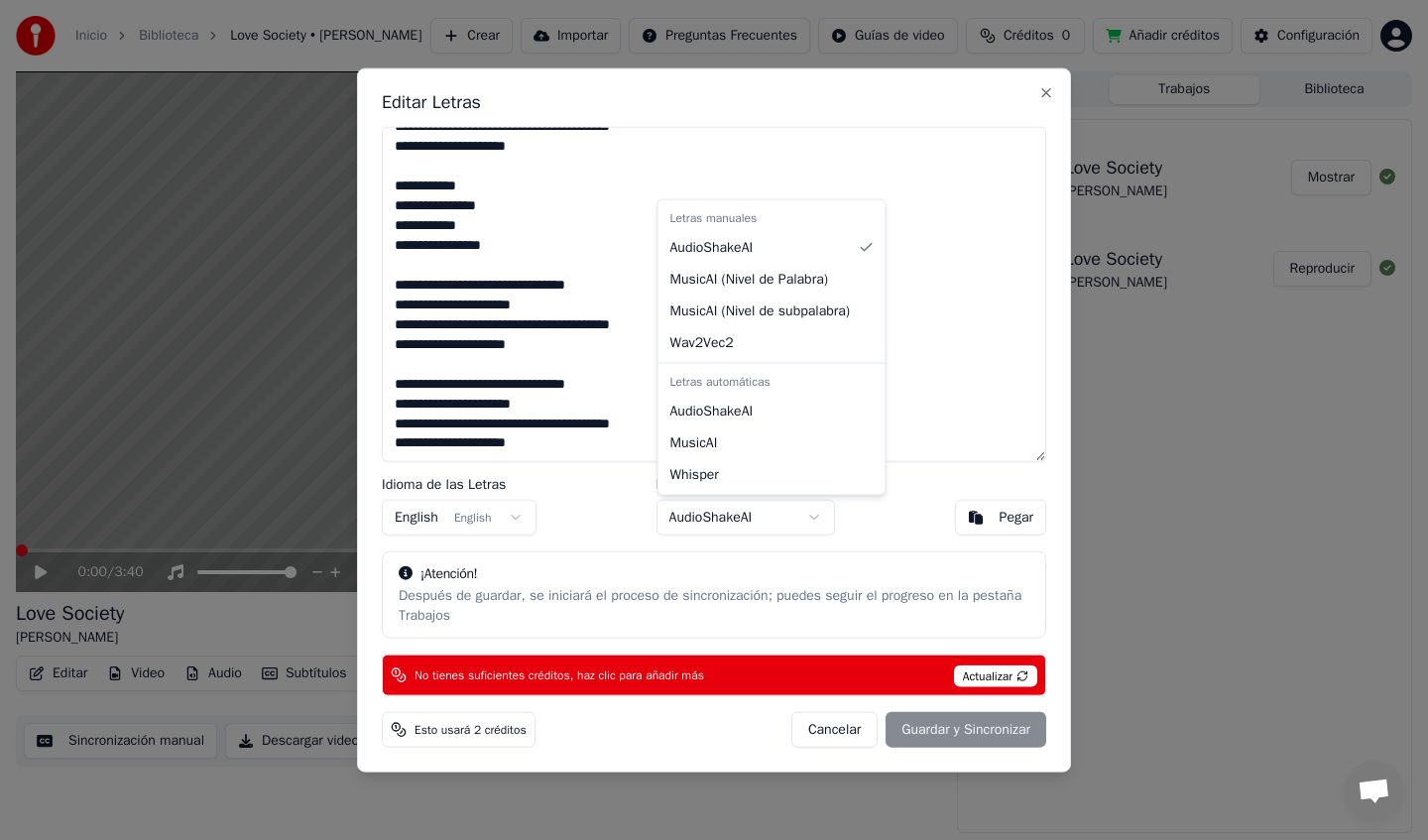 click on "Inicio Biblioteca Love Society • [PERSON_NAME] Importar Preguntas Frecuentes Guías de video Créditos 0 Añadir créditos Configuración 0:00  /  3:40 Love Society [PERSON_NAME] BPM 118 Tonalidad C#m Editar Video Audio Subtítulos Descargar Biblioteca en la nube Sincronización manual Descargar video Abrir Pantalla Doble Cola ( 1 ) Trabajos Biblioteca Exportar [.mp4] Love Society [PERSON_NAME] Cambiar Fondo Love Society [PERSON_NAME] Reproducir Editar Letras Idioma de las Letras English English Modelo de Sincronización AudioShakeAI Pegar ¡Atención! Después de guardar, se iniciará el proceso de sincronización; puedes seguir el progreso en la pestaña Trabajos No tienes suficientes créditos, haz clic para añadir más Actualizar Esto usará 2 créditos Cancelar Guardar y Sincronizar Close Letras manuales AudioShakeAI MusicAI ( Nivel de Palabra ) MusicAI ( Nivel de subpalabra ) Wav2Vec2 Letras automáticas AudioShakeAI MusicAI Whisper" at bounding box center [714, 420] 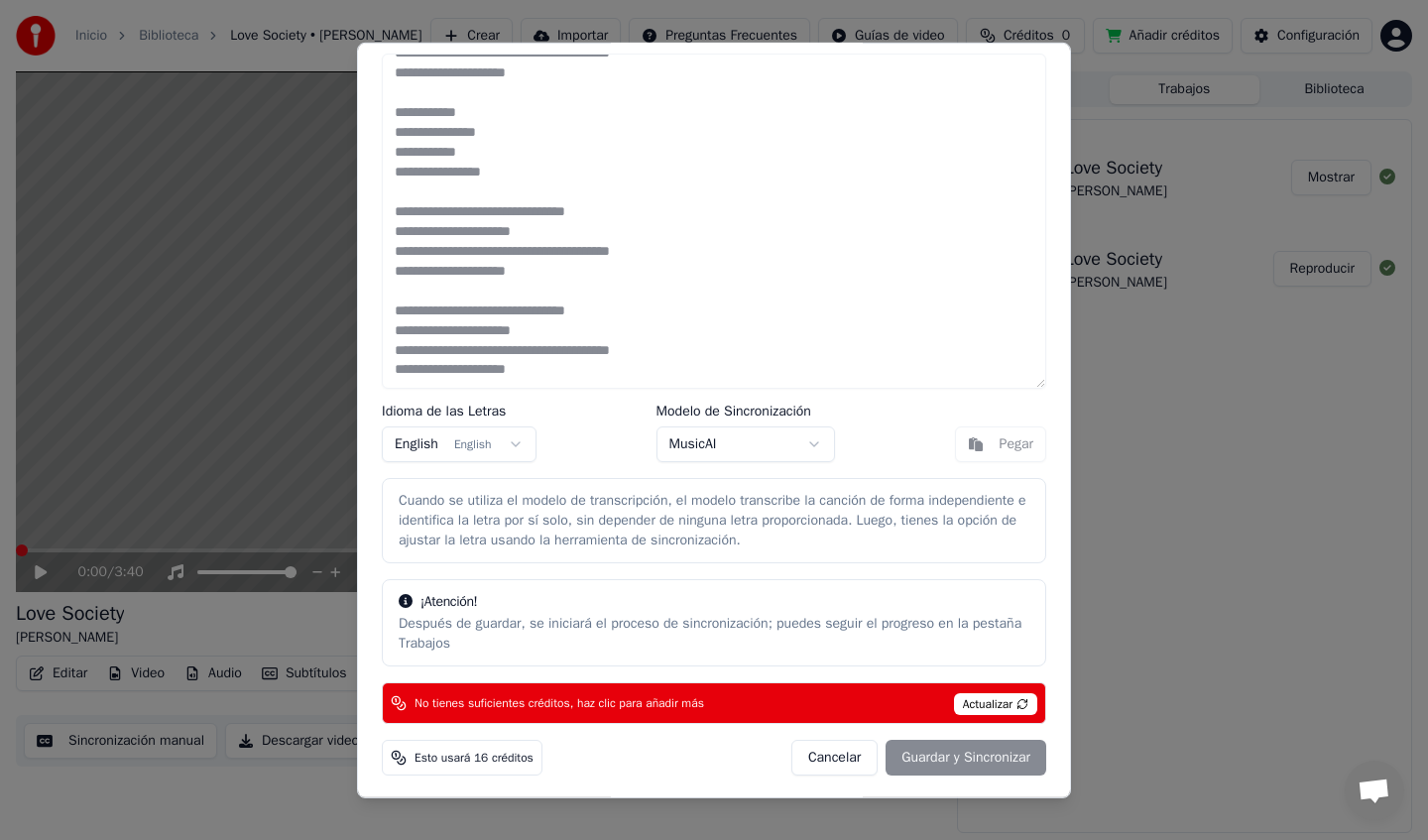 scroll, scrollTop: 51, scrollLeft: 0, axis: vertical 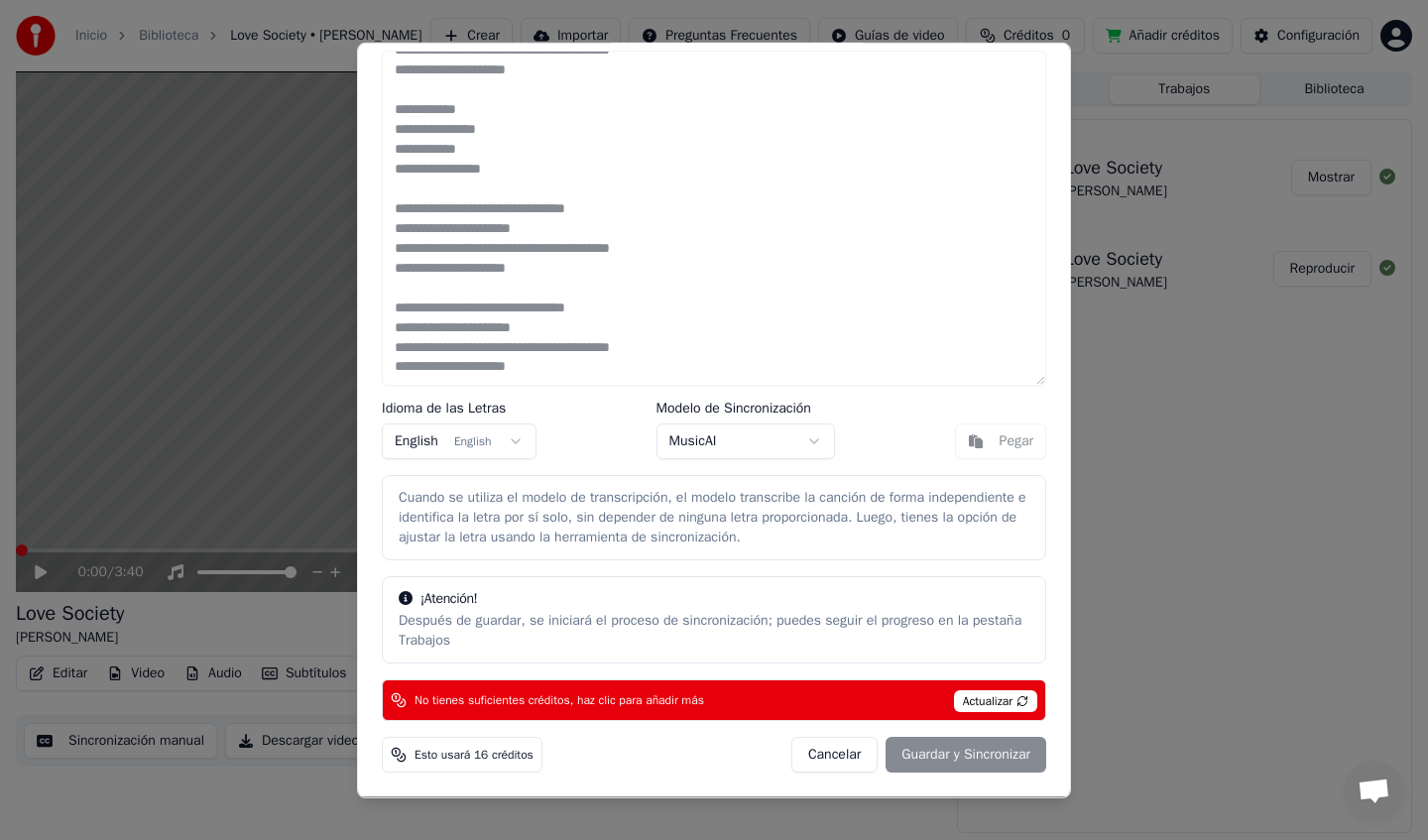 click on "Cancelar Guardar y Sincronizar" at bounding box center (918, 755) 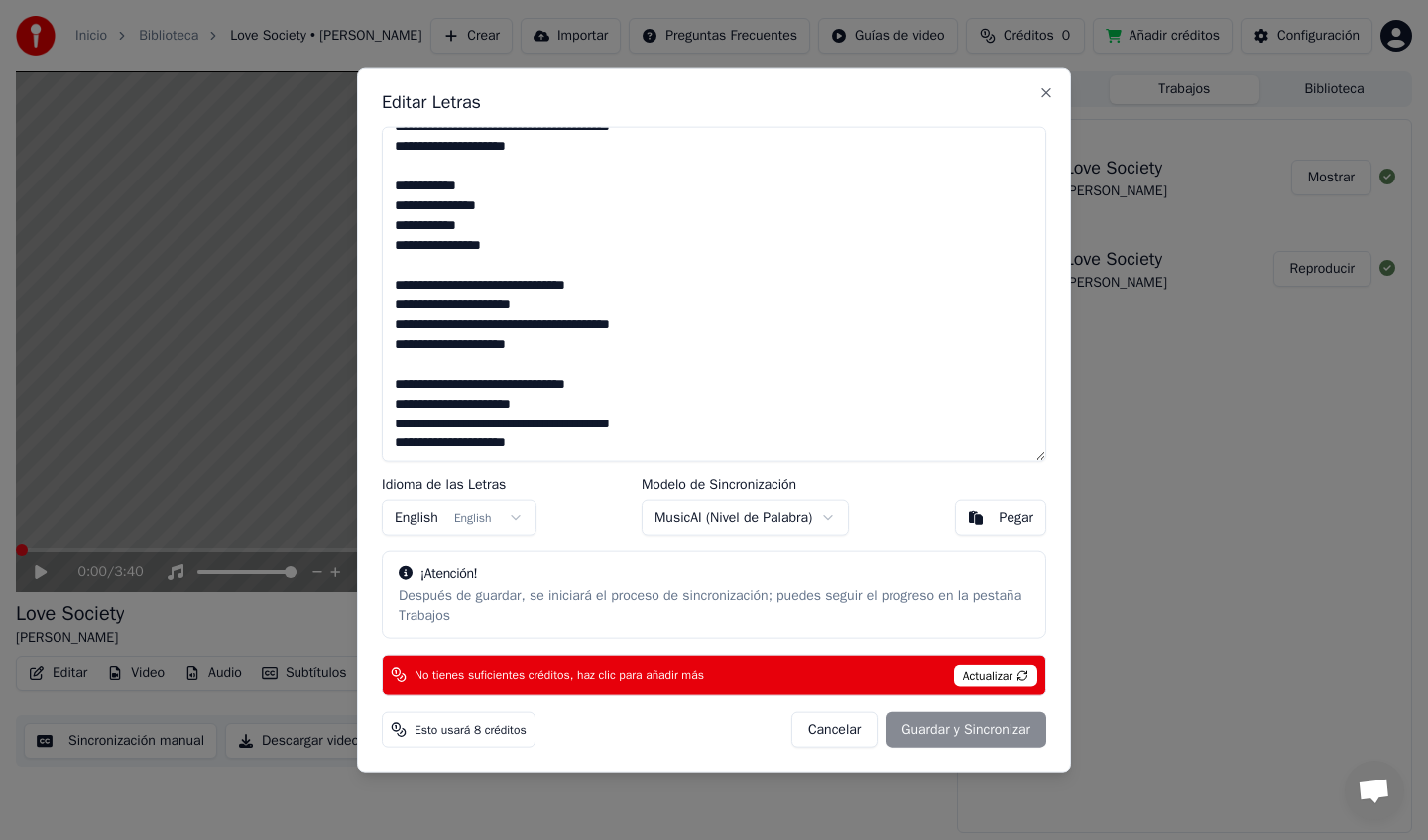 scroll, scrollTop: 0, scrollLeft: 0, axis: both 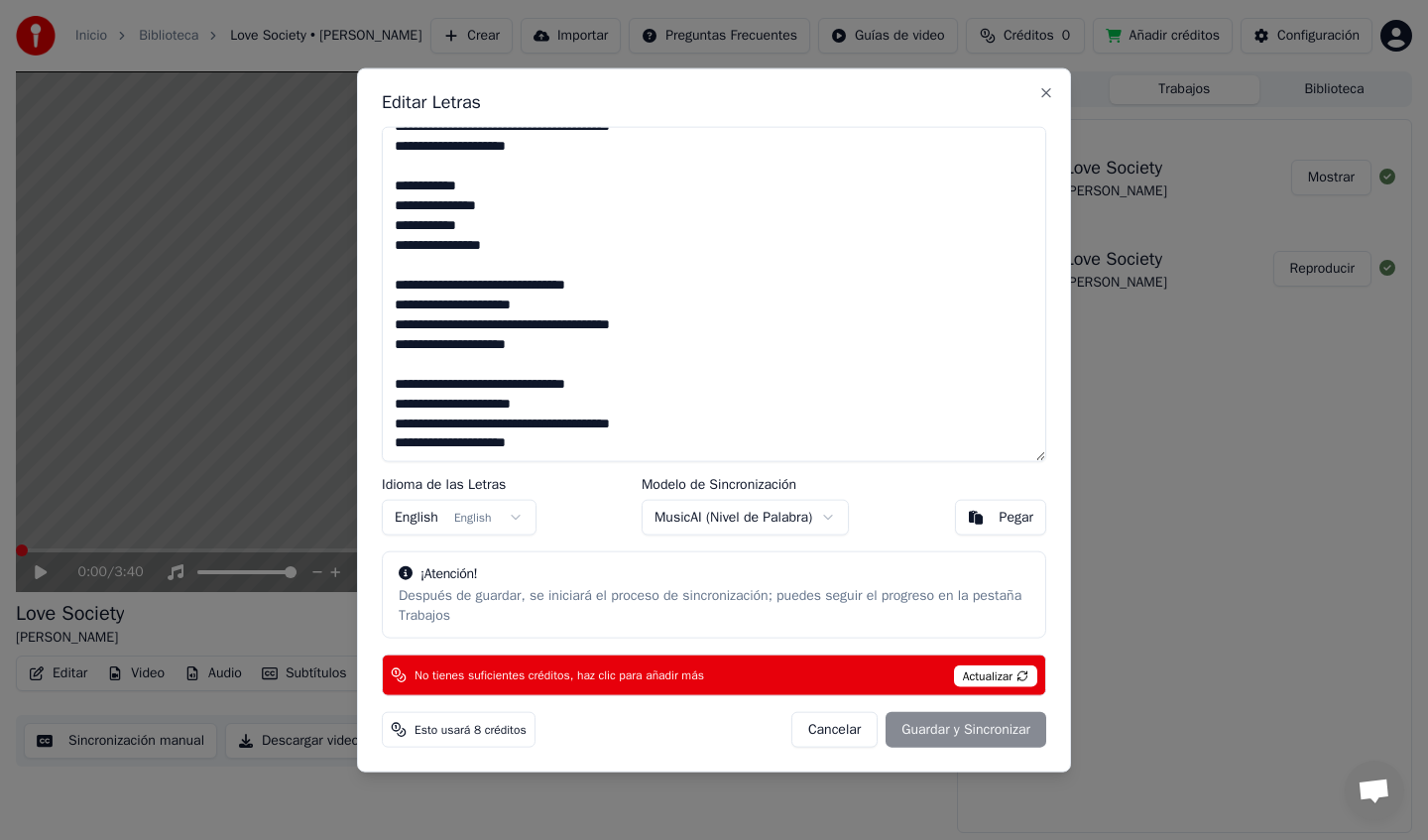 click on "MusicAI ( Nivel de Palabra )" at bounding box center (745, 518) 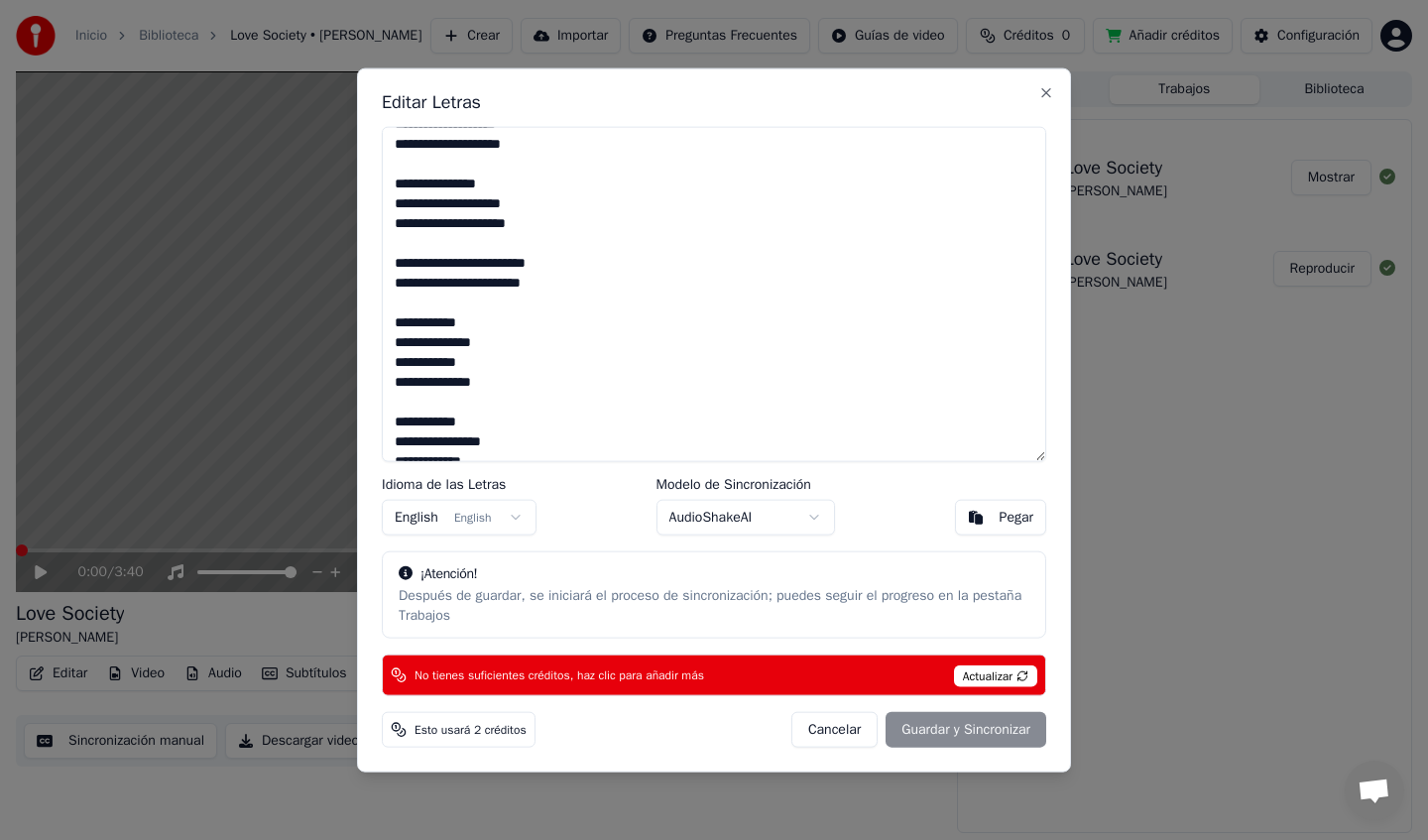 scroll, scrollTop: 0, scrollLeft: 0, axis: both 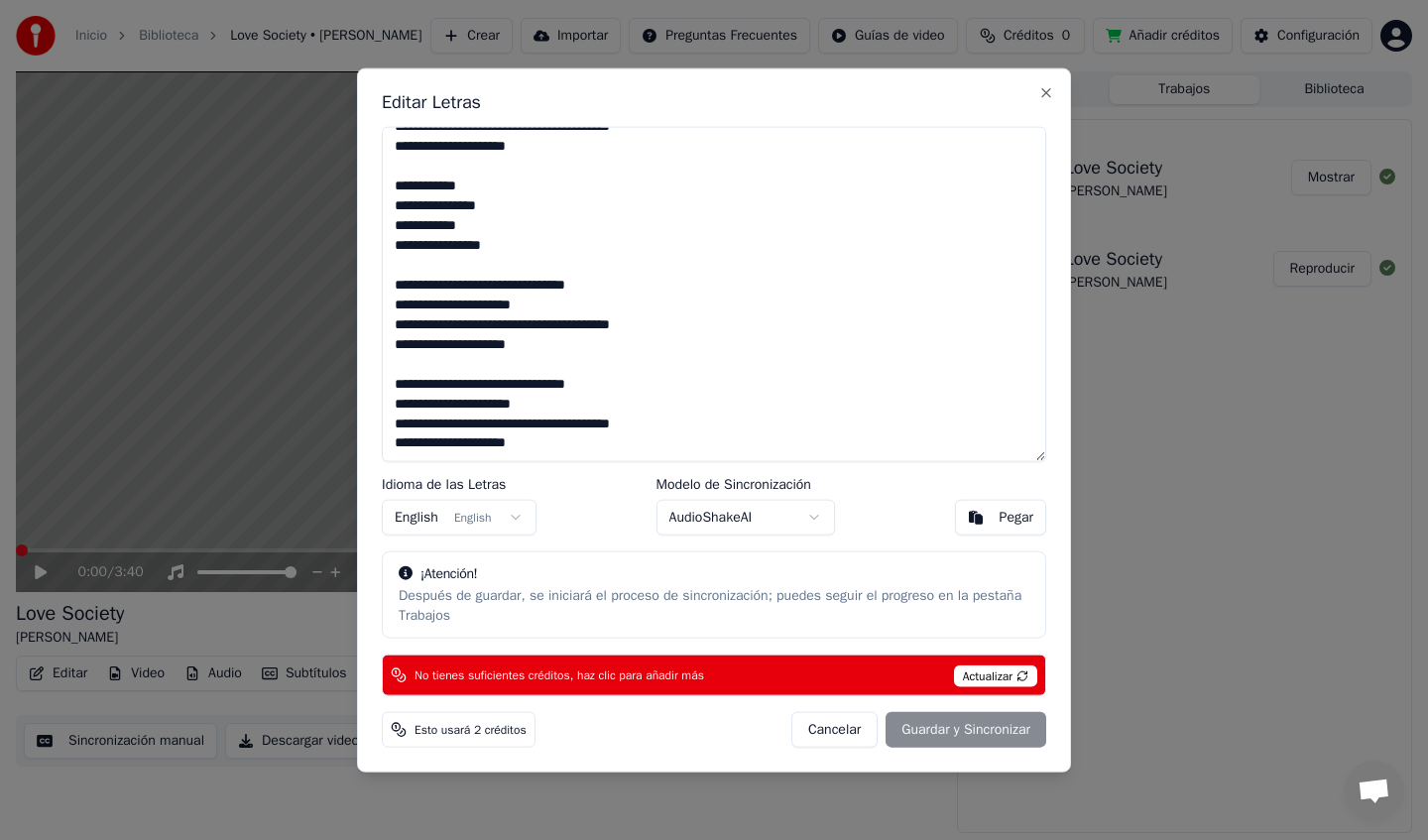 drag, startPoint x: 393, startPoint y: 135, endPoint x: 465, endPoint y: 487, distance: 359.28819 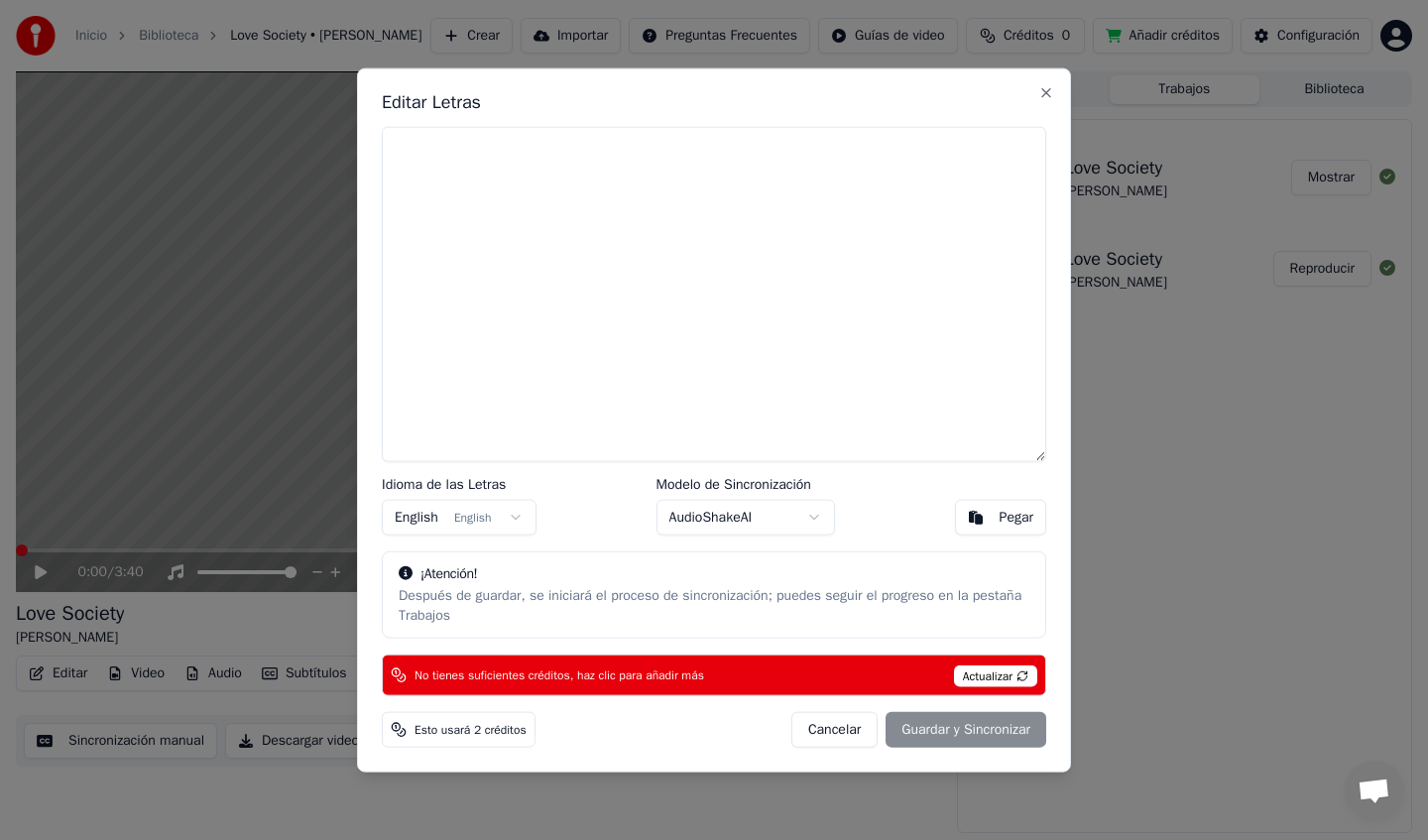scroll, scrollTop: 0, scrollLeft: 0, axis: both 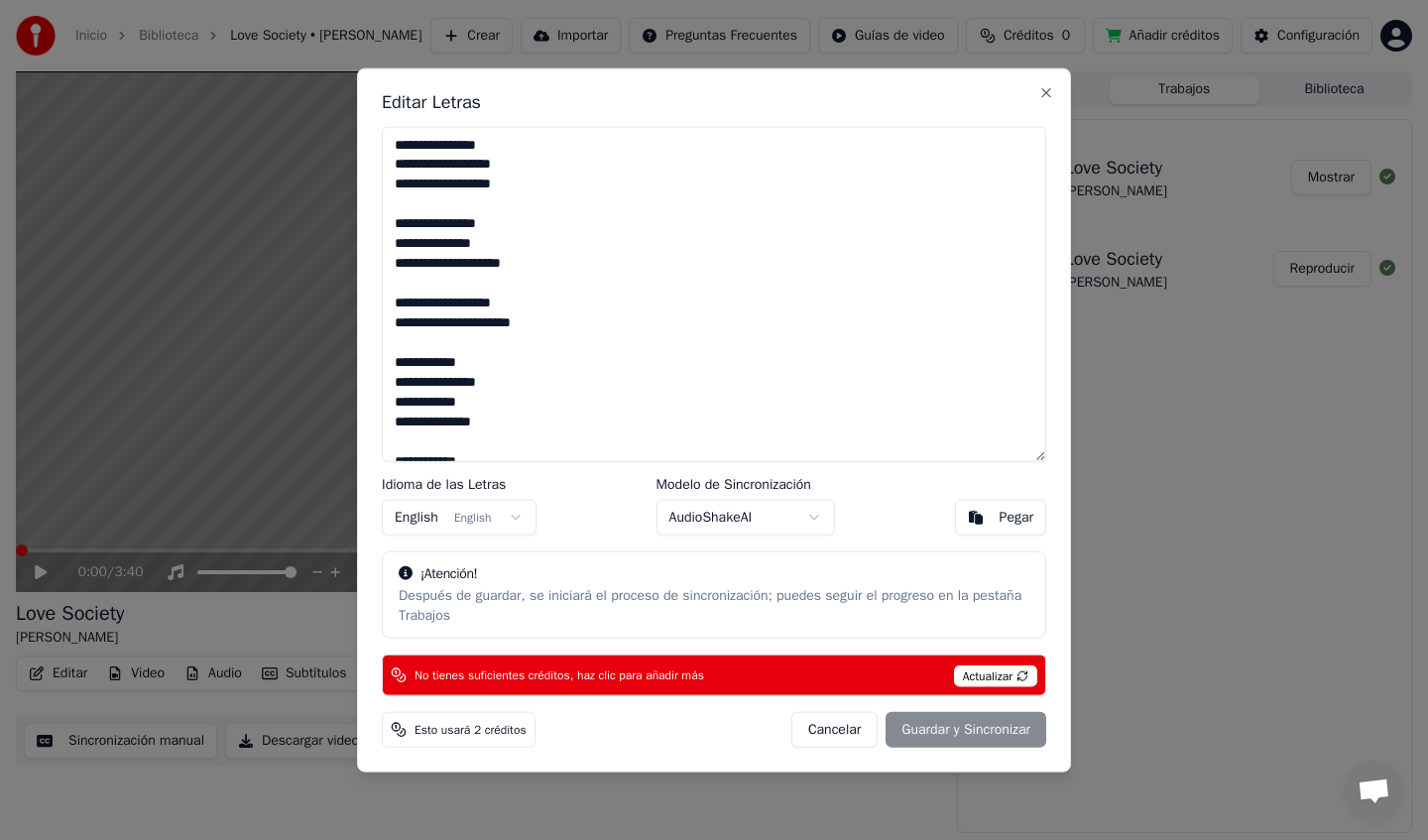 click at bounding box center (714, 294) 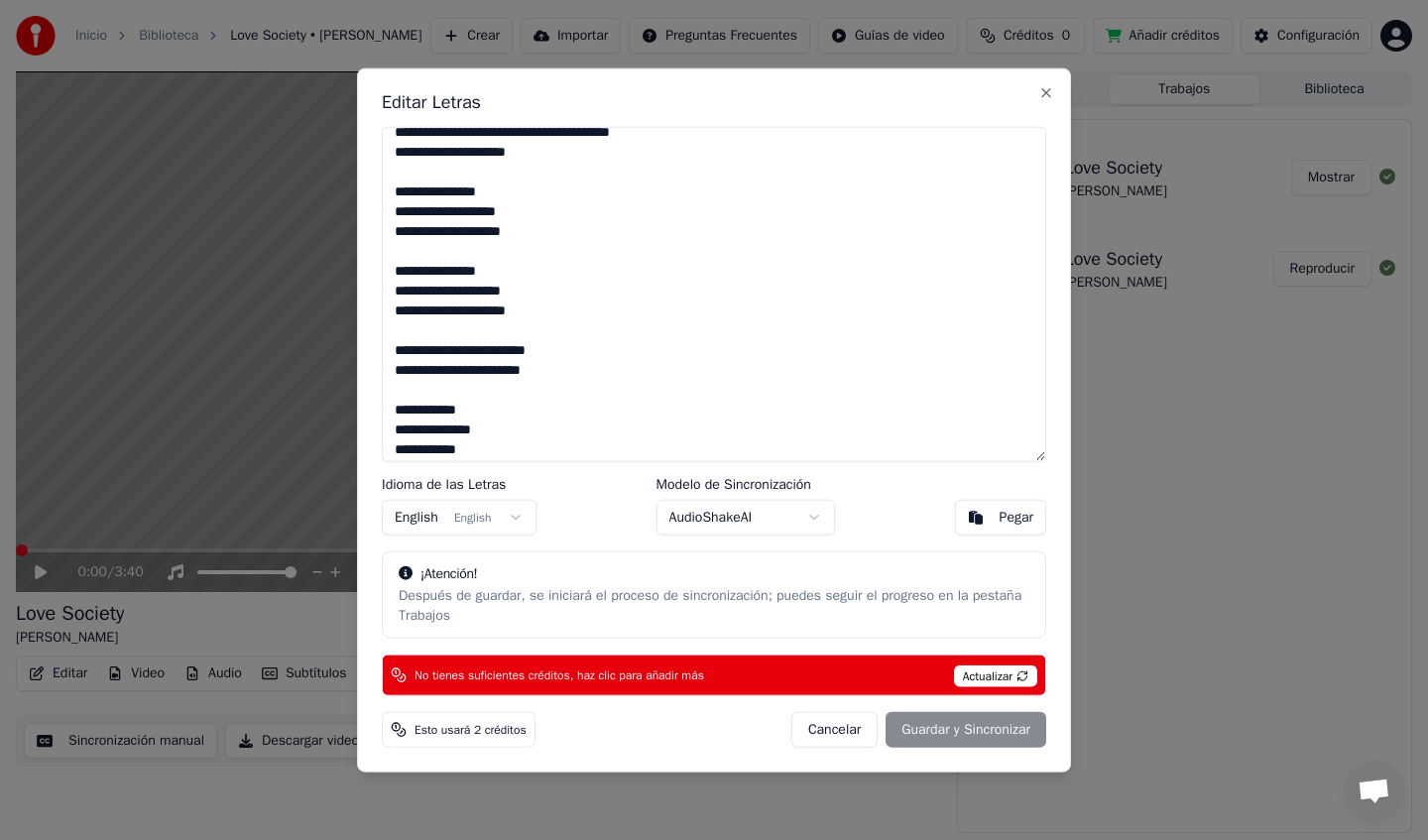 scroll, scrollTop: 505, scrollLeft: 0, axis: vertical 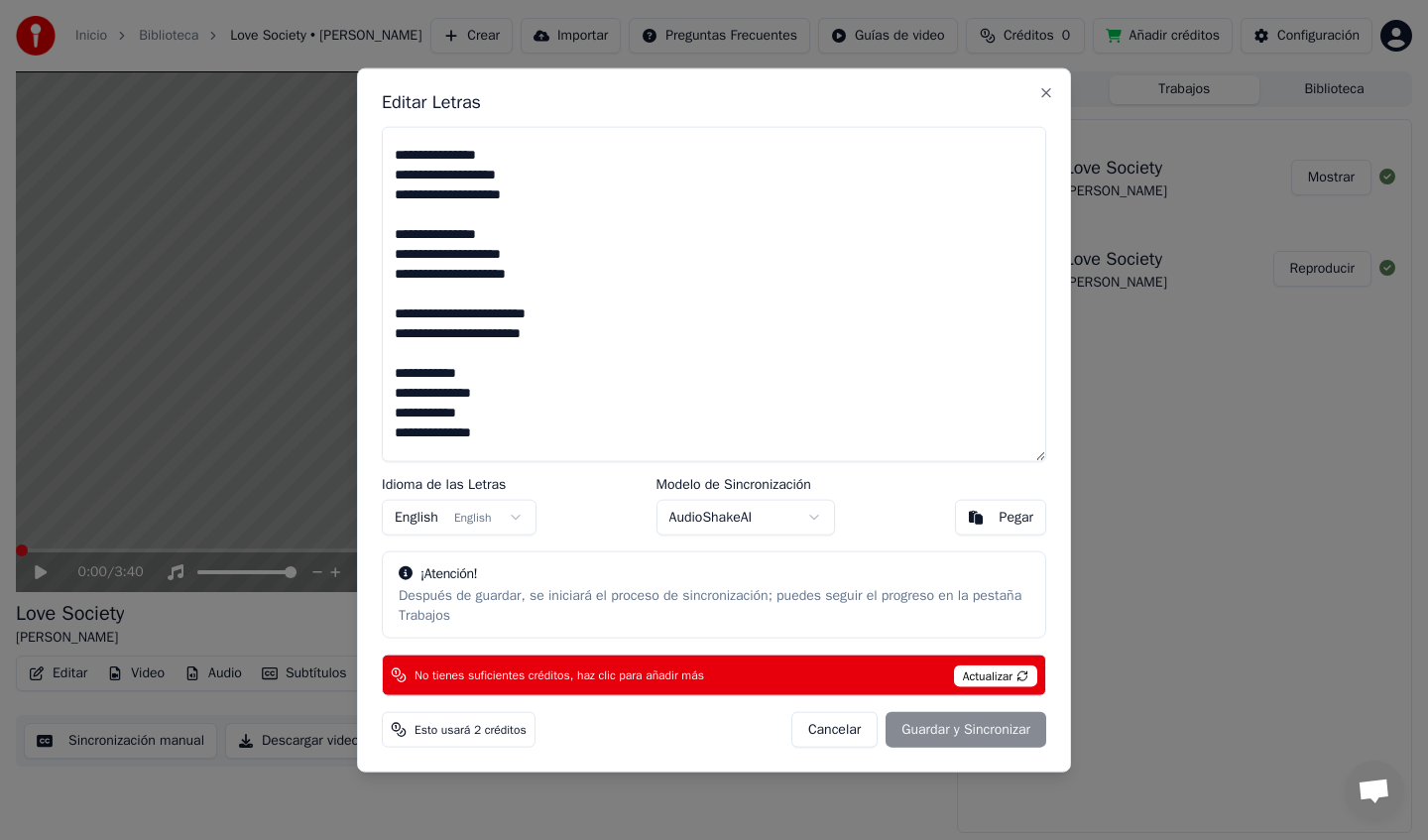 click on "Editar Letras Idioma de las Letras English English Modelo de Sincronización AudioShakeAI Pegar ¡Atención! Después de guardar, se iniciará el proceso de sincronización; puedes seguir el progreso en la pestaña Trabajos No tienes suficientes créditos, haz clic para añadir más Actualizar Esto usará 2 créditos Cancelar Guardar y Sincronizar Close" at bounding box center (714, 420) 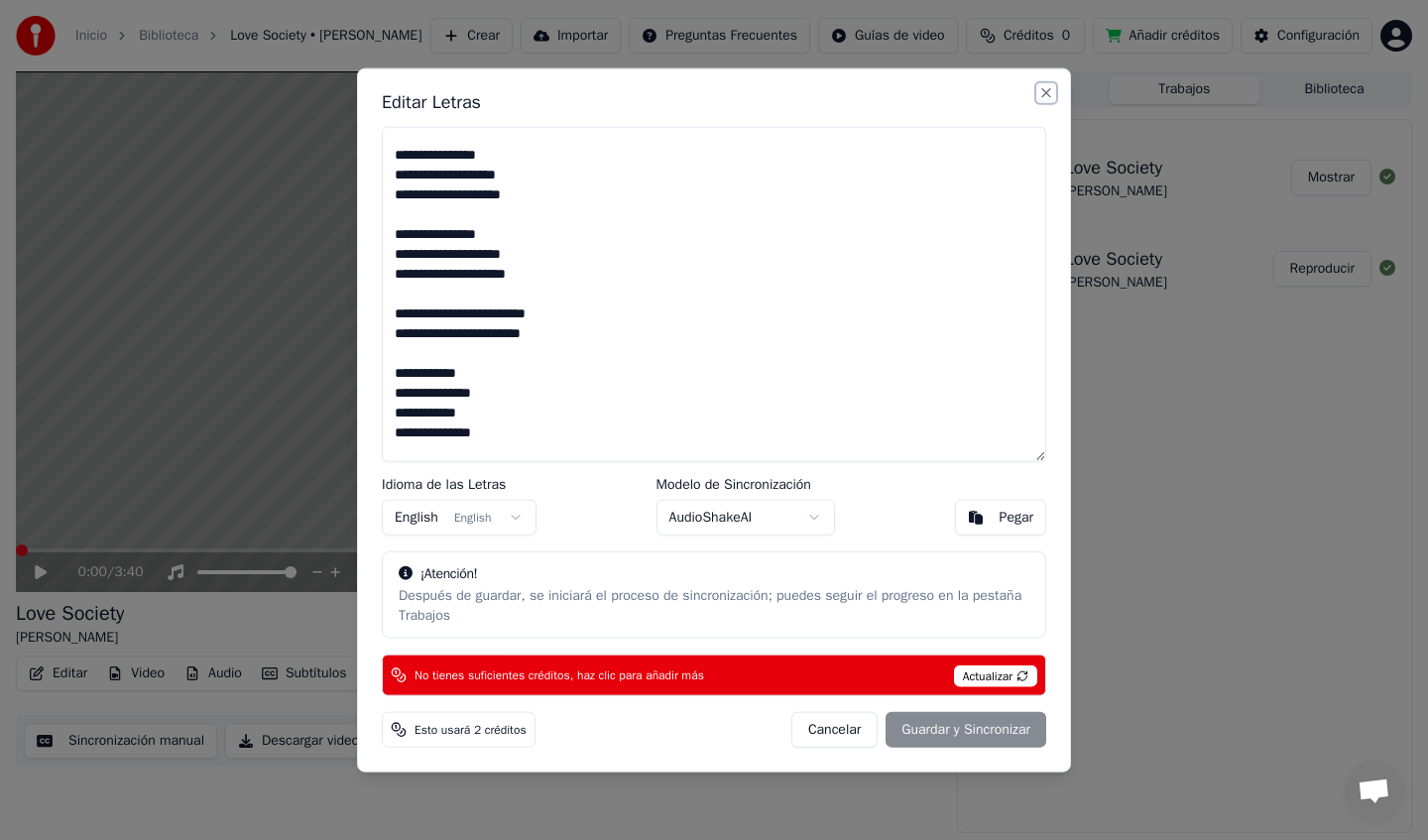click on "Close" at bounding box center (1046, 92) 